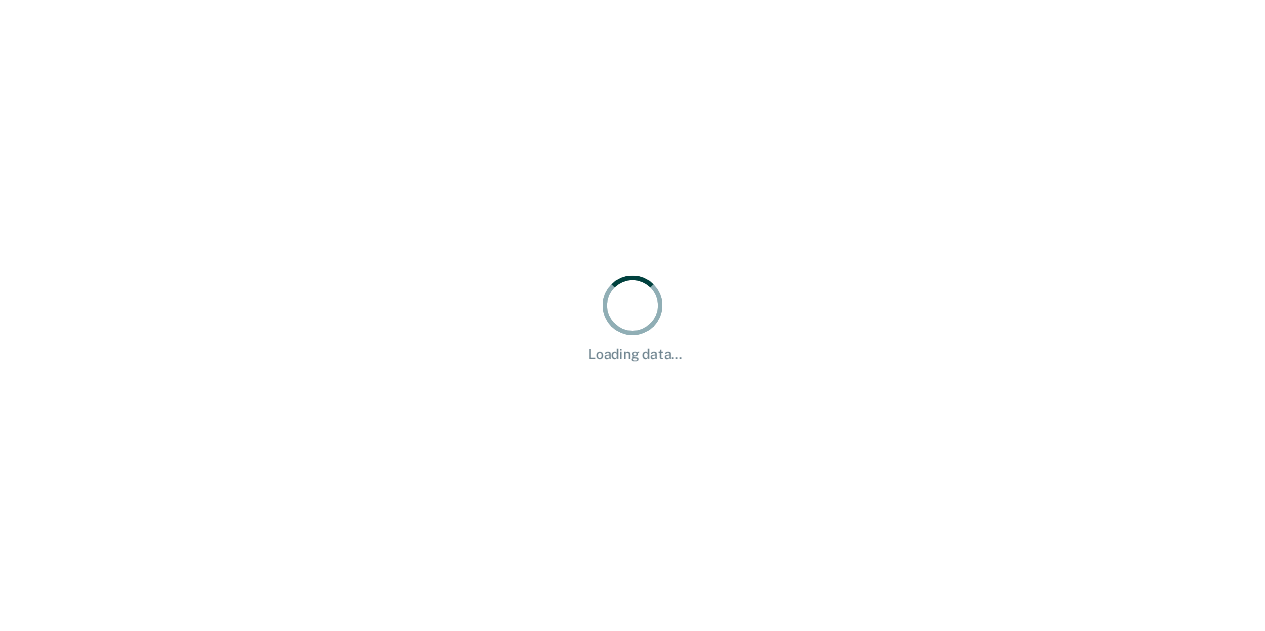 scroll, scrollTop: 0, scrollLeft: 0, axis: both 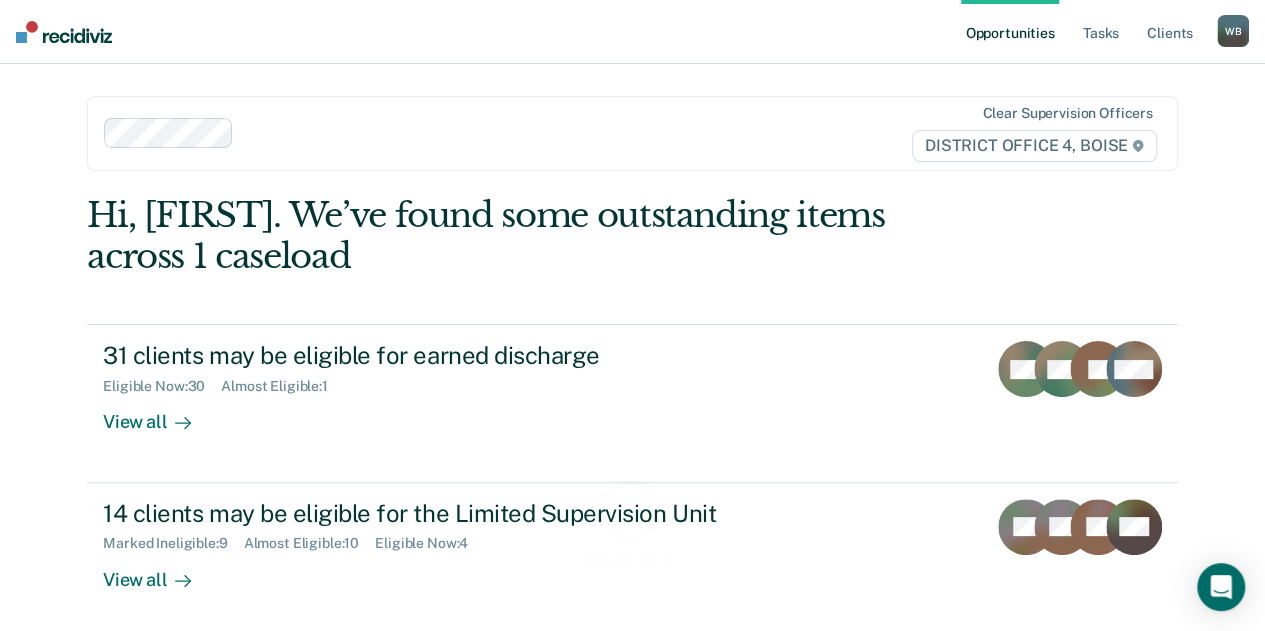 click on "Opportunities Tasks Client s" at bounding box center (1089, 32) 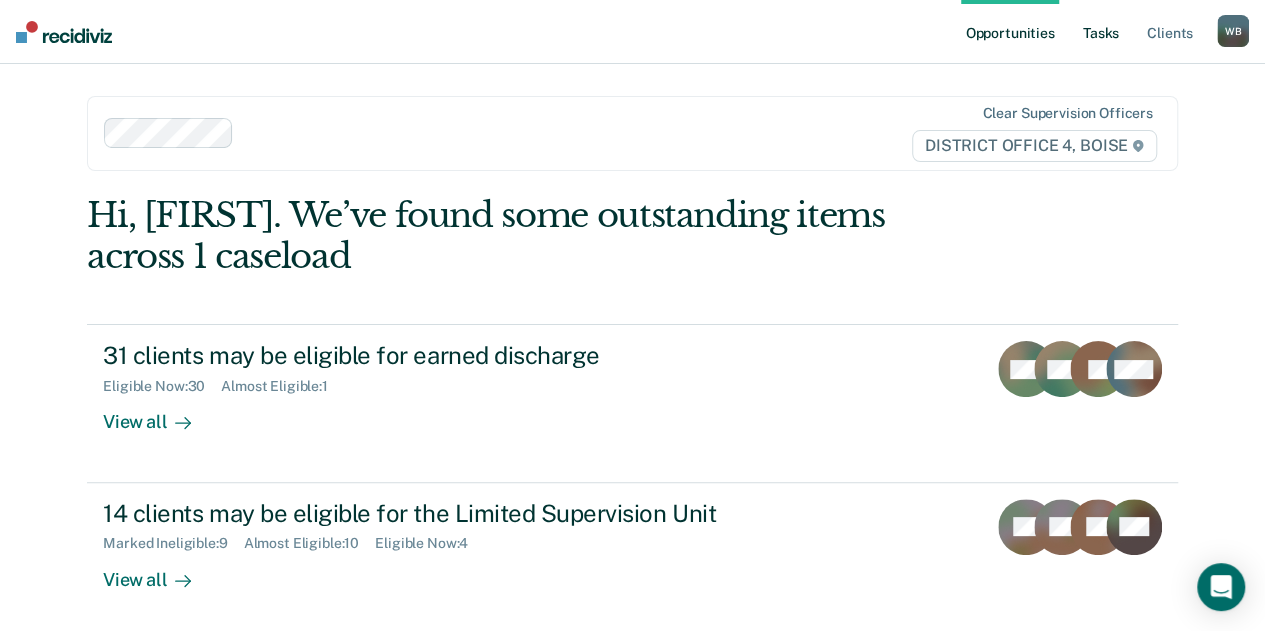 click on "Tasks" at bounding box center [1101, 32] 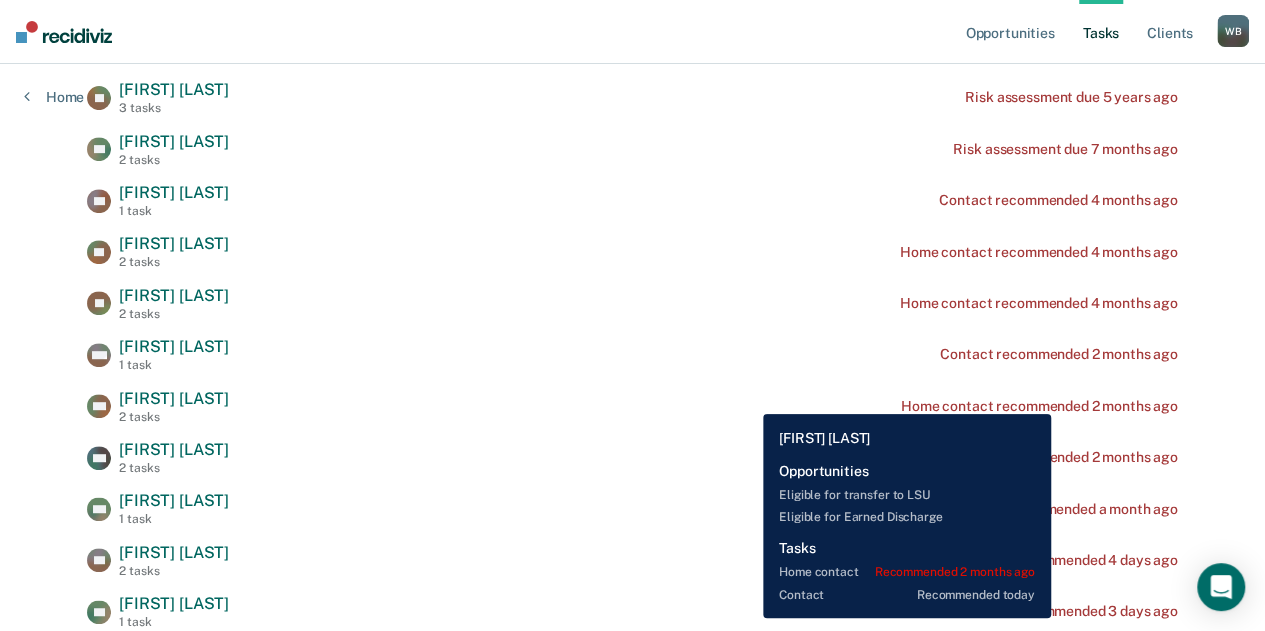 scroll, scrollTop: 0, scrollLeft: 0, axis: both 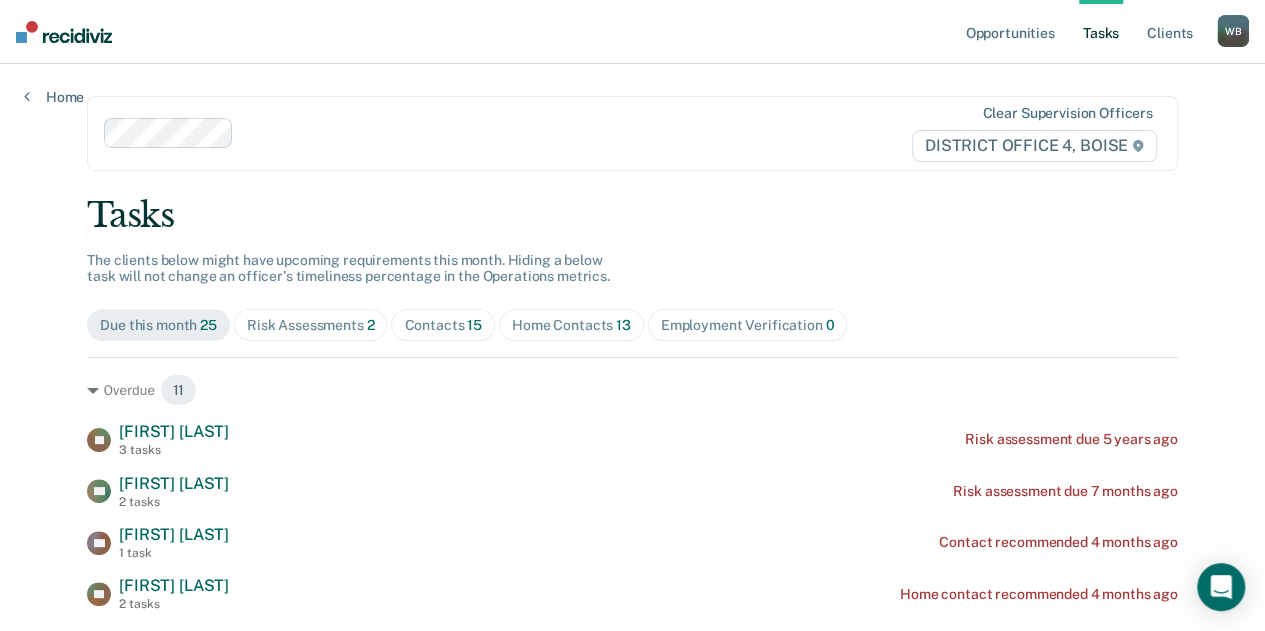click on "Contacts   15" at bounding box center [443, 325] 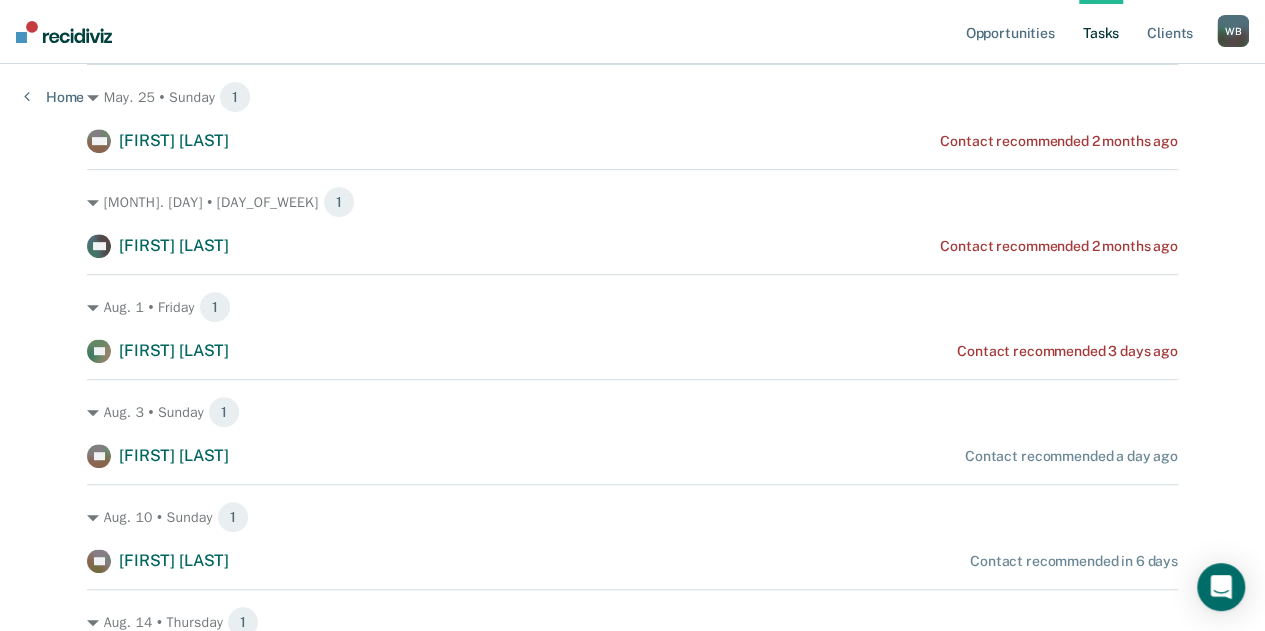 scroll, scrollTop: 399, scrollLeft: 0, axis: vertical 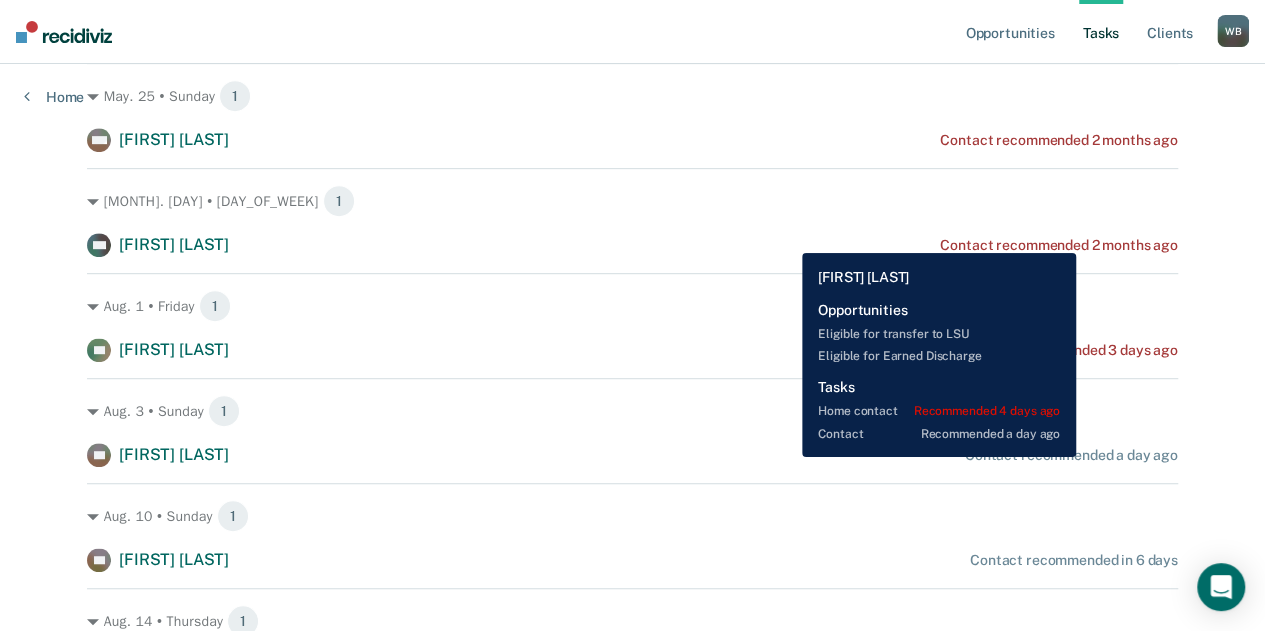 click on "Contact recommended a day ago" at bounding box center (1071, 455) 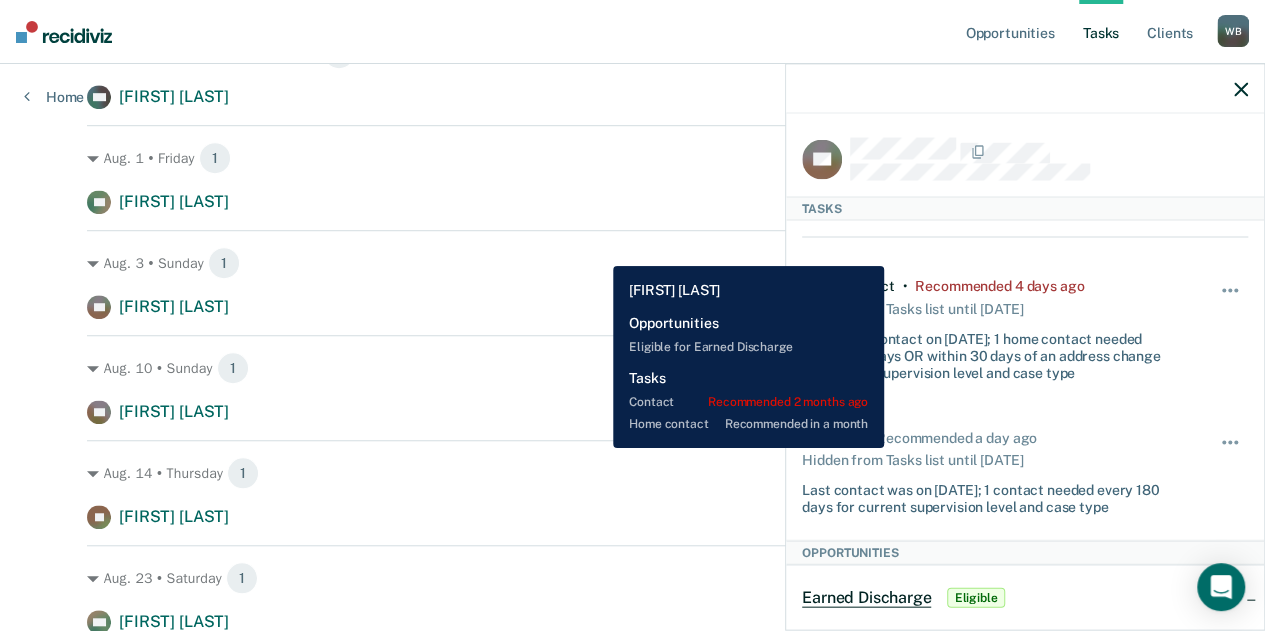 scroll, scrollTop: 557, scrollLeft: 0, axis: vertical 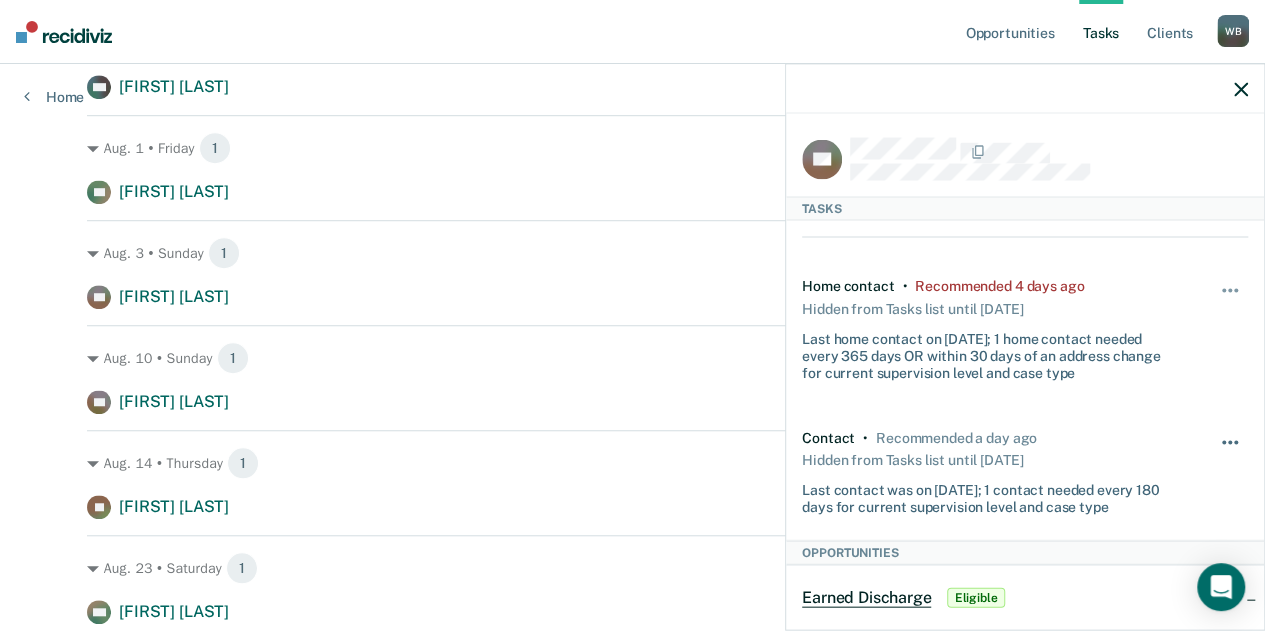 click at bounding box center (1231, 452) 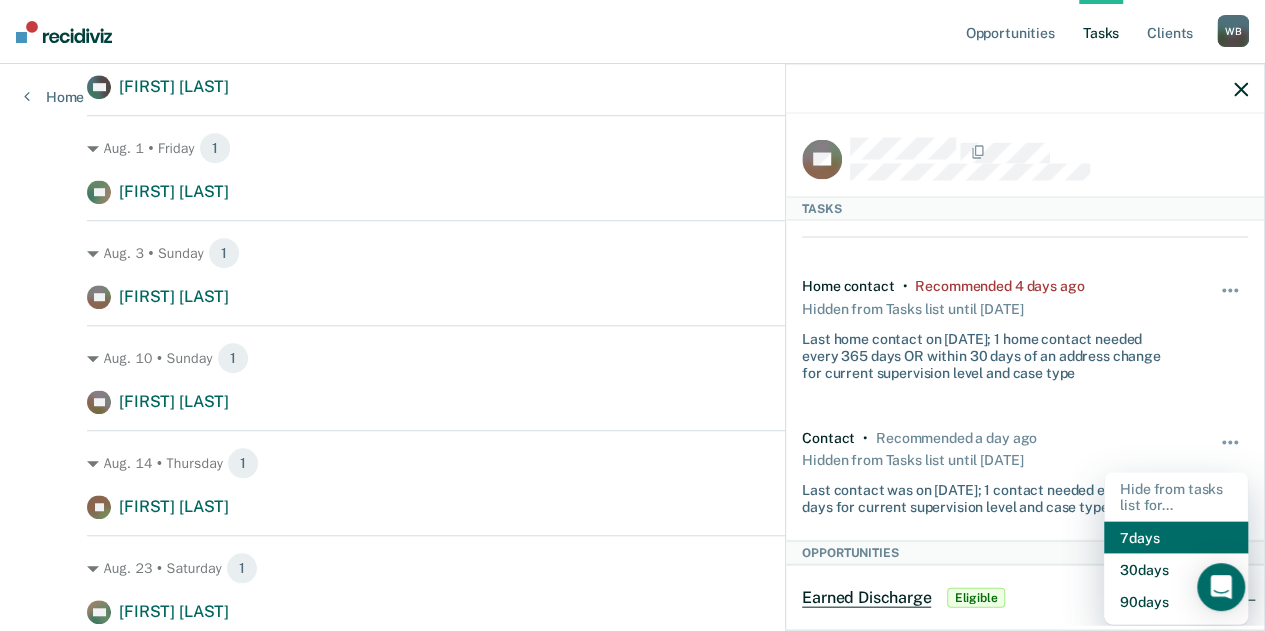 click on "7  days" at bounding box center (1176, 538) 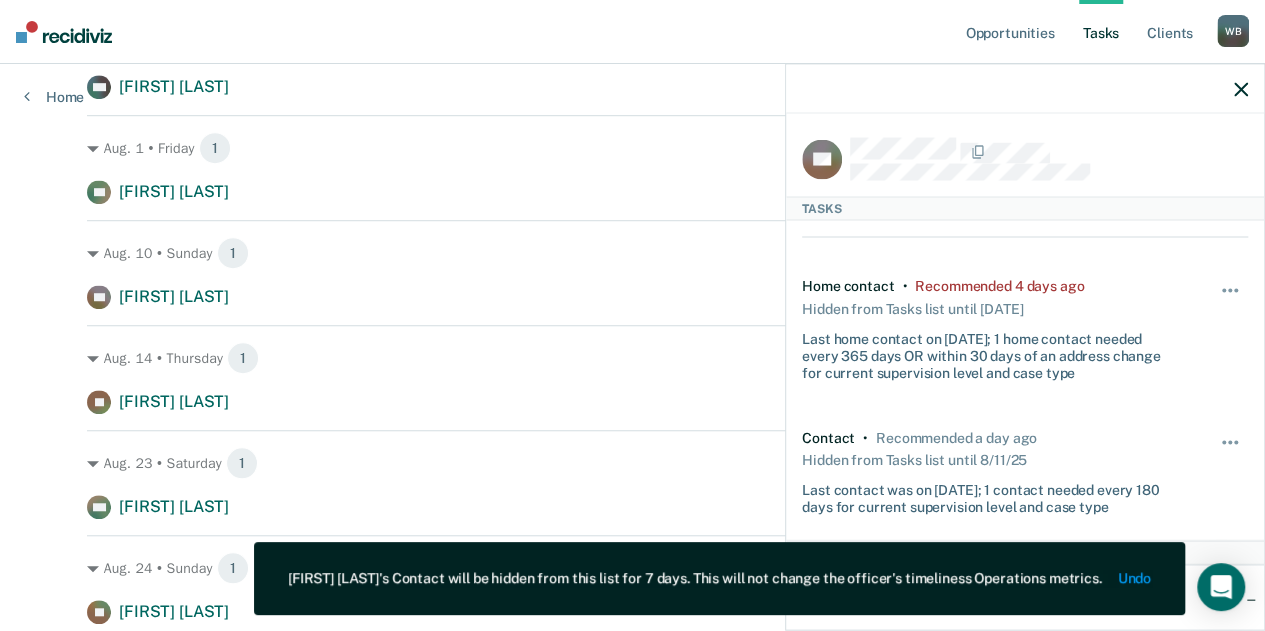 click 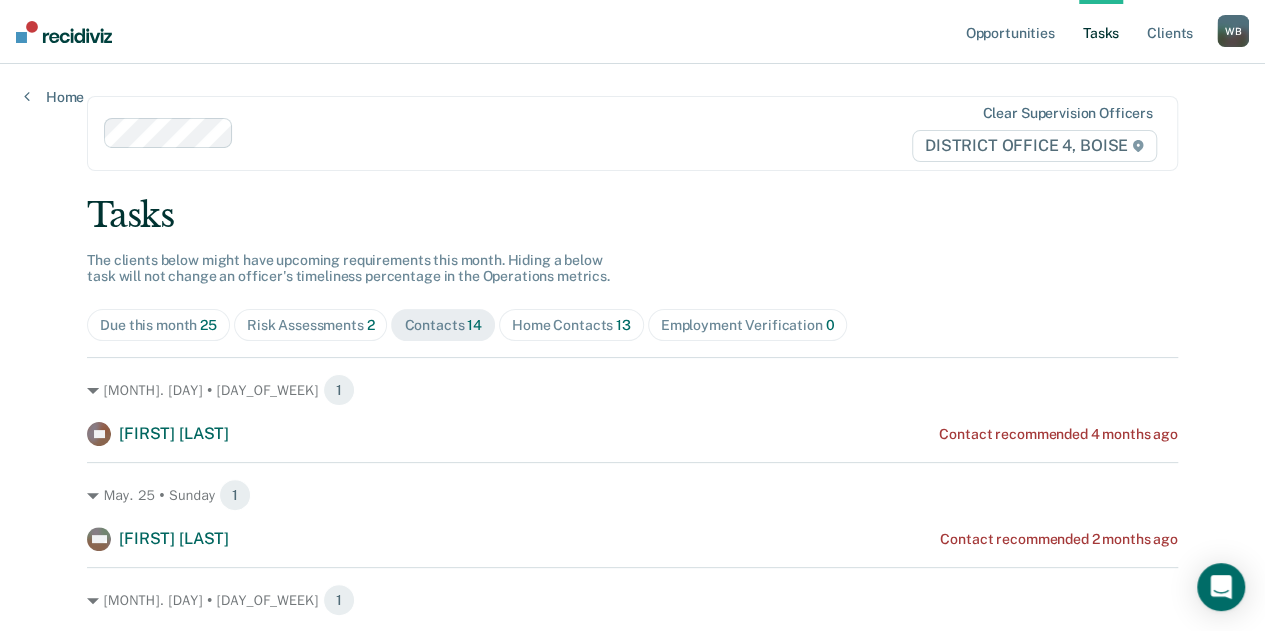 scroll, scrollTop: 1, scrollLeft: 0, axis: vertical 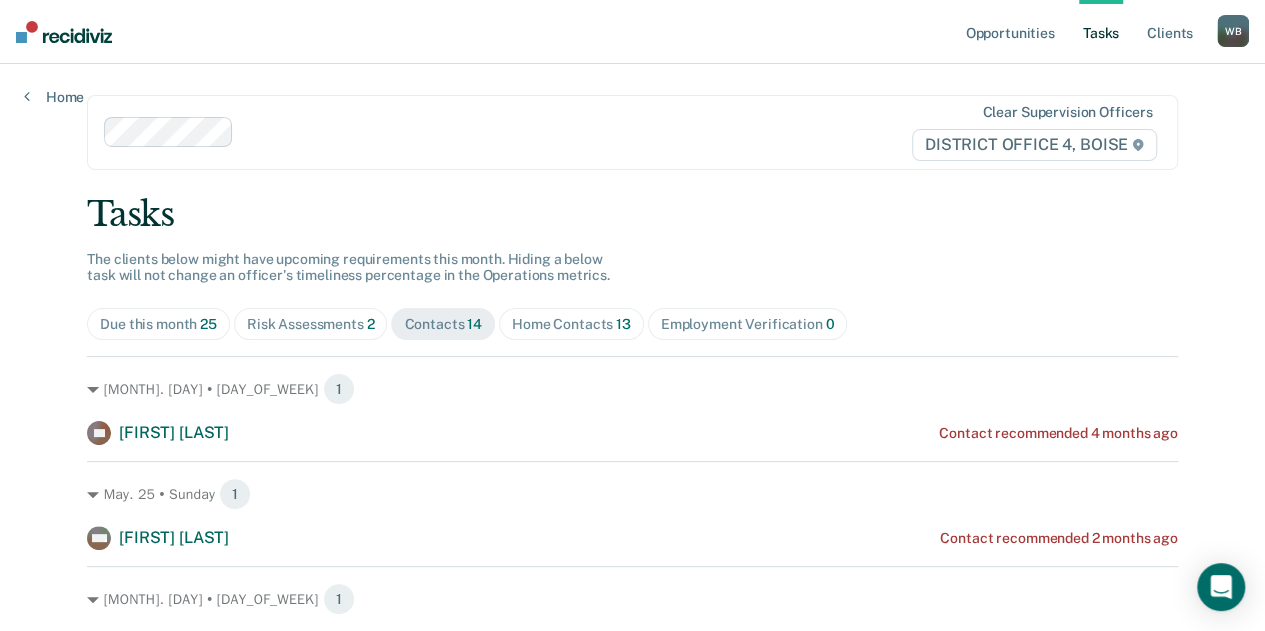 click on "Home Contacts   13" at bounding box center [571, 324] 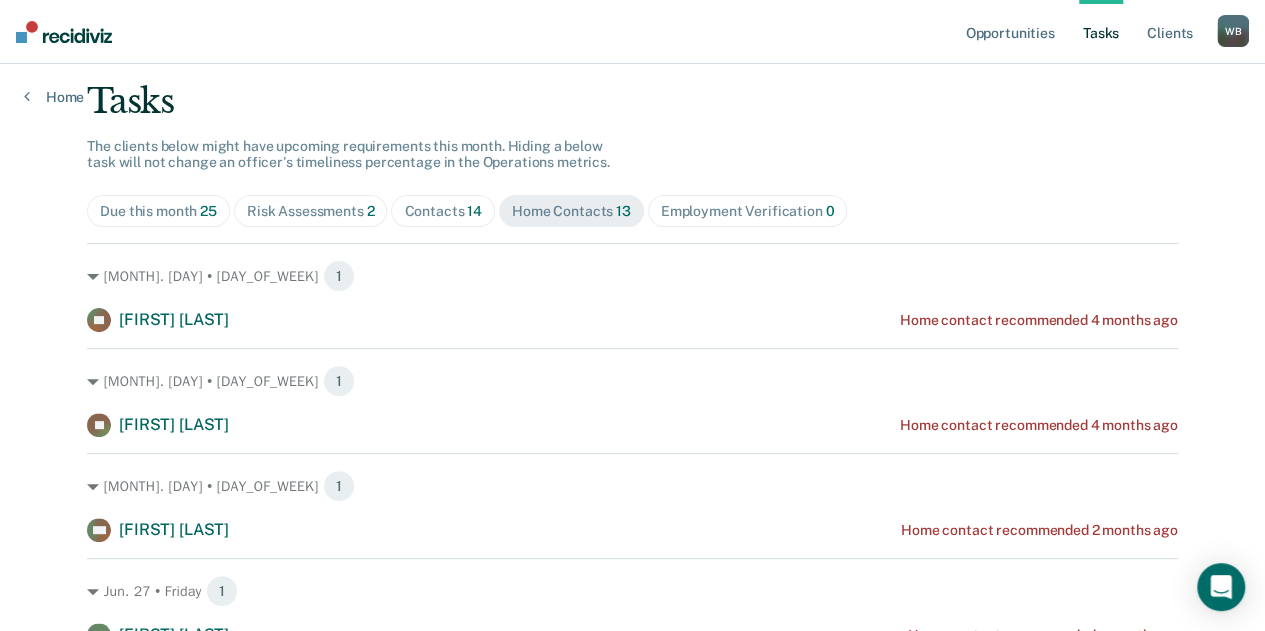 scroll, scrollTop: 0, scrollLeft: 0, axis: both 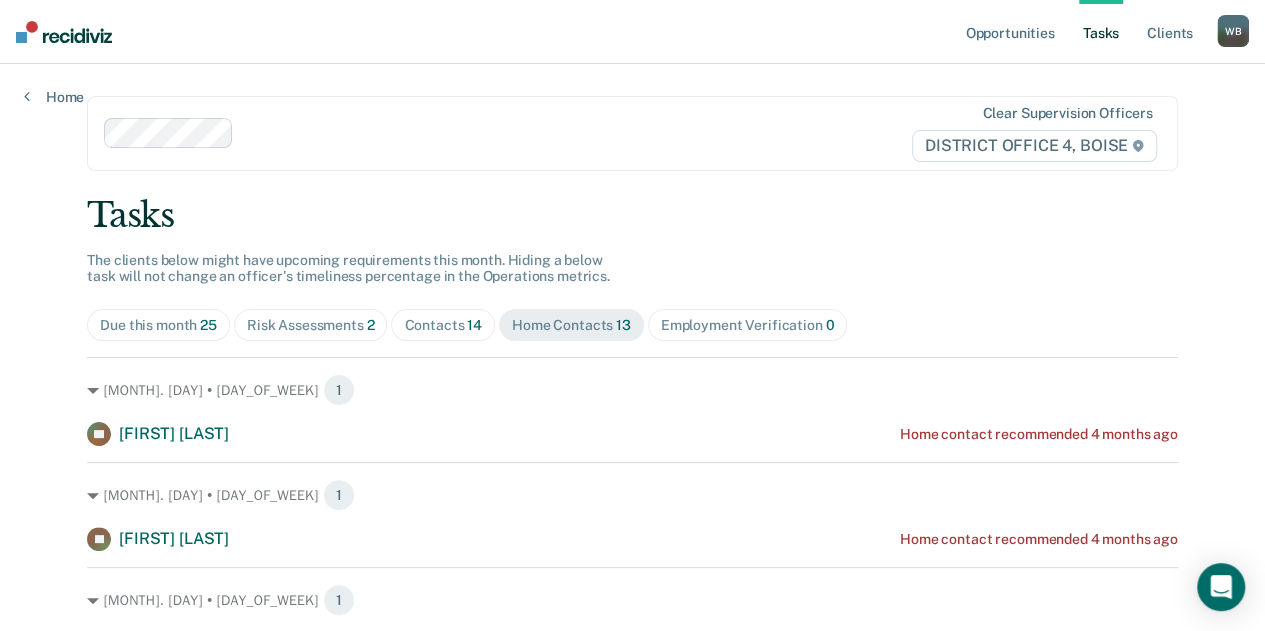click on "Contacts   14" at bounding box center [443, 325] 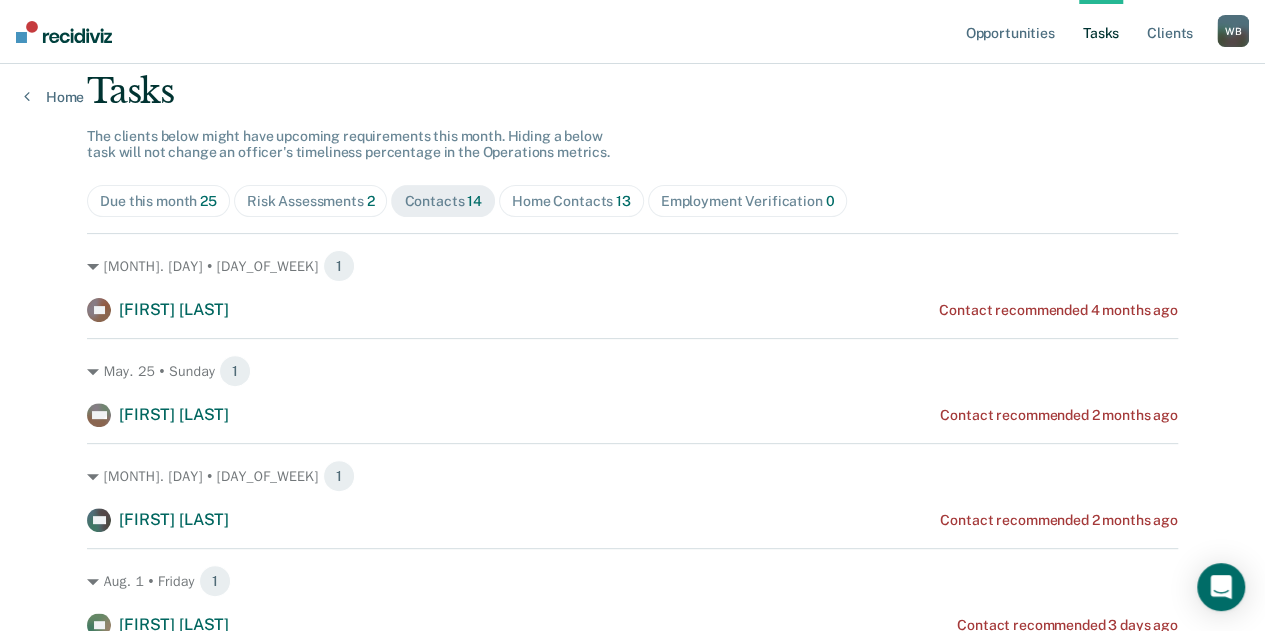 scroll, scrollTop: 0, scrollLeft: 0, axis: both 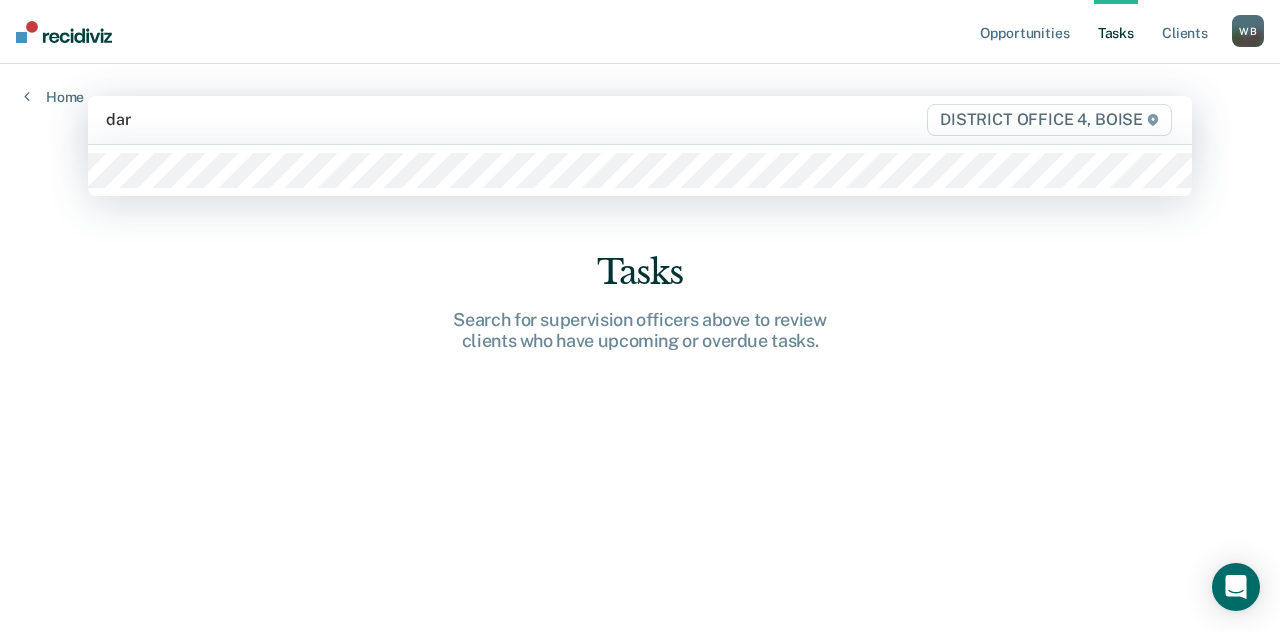 type on "dars" 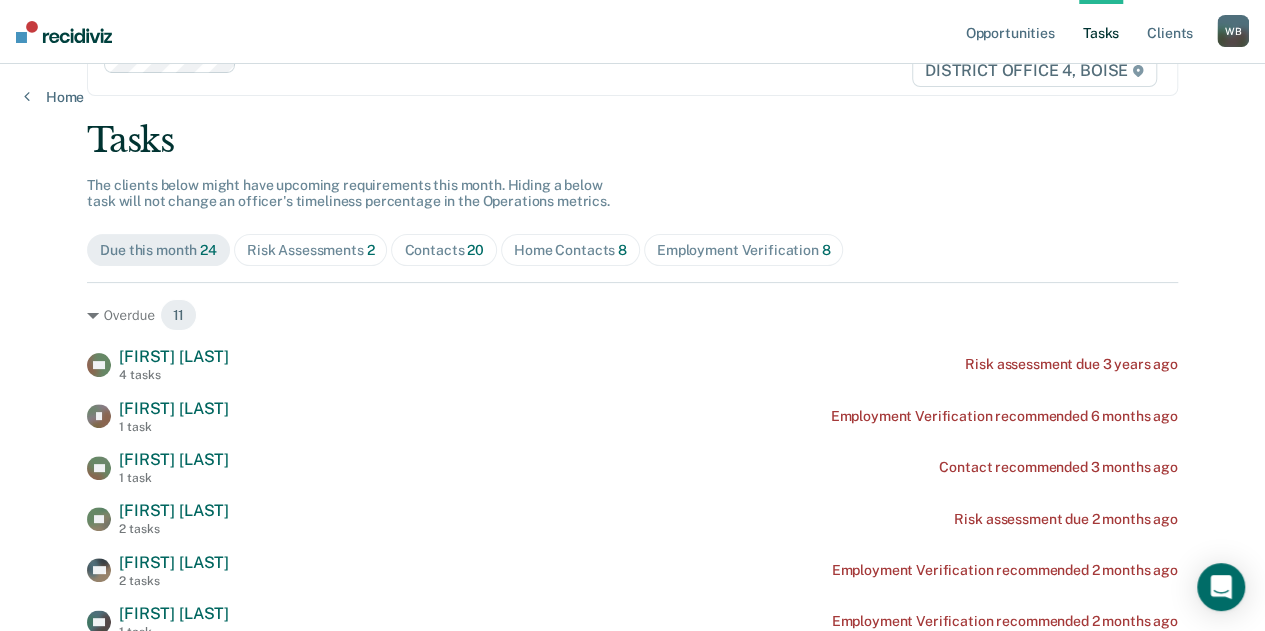 scroll, scrollTop: 76, scrollLeft: 0, axis: vertical 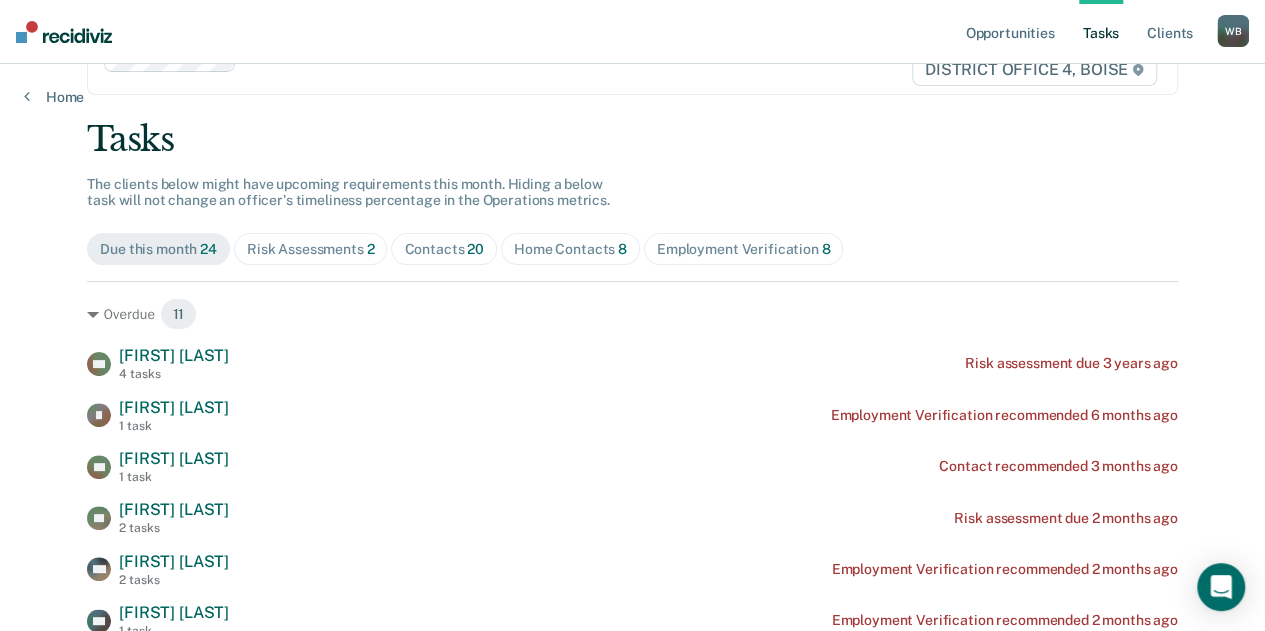 click on "Home Contacts   8" at bounding box center (570, 249) 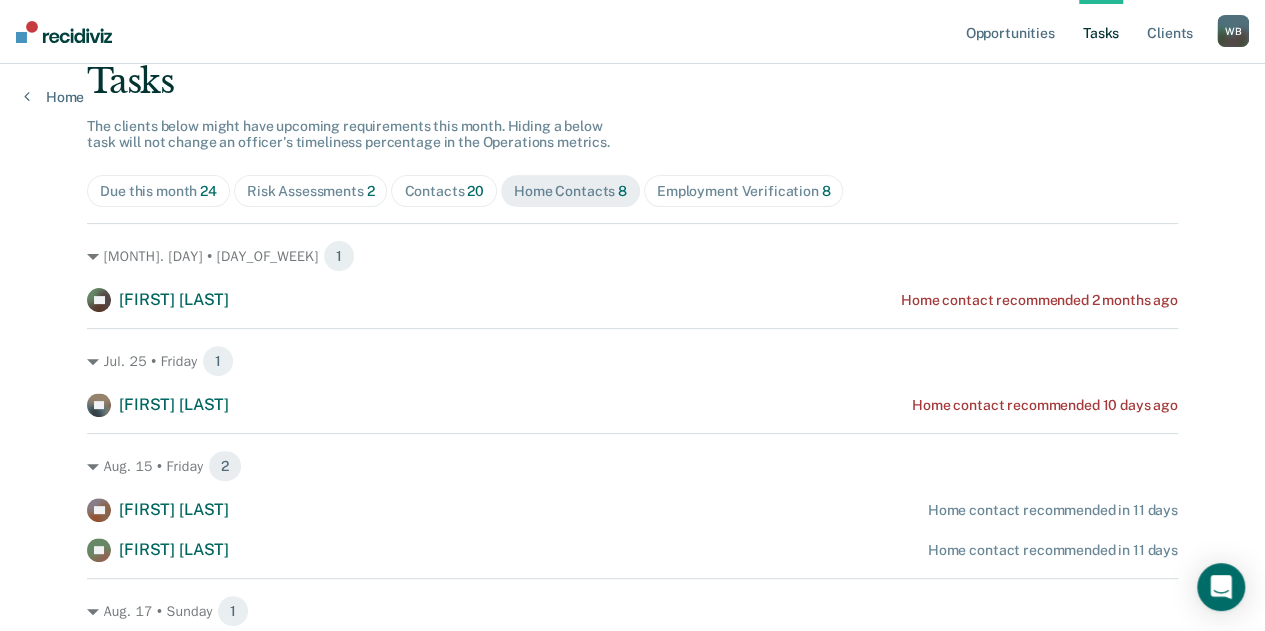 scroll, scrollTop: 133, scrollLeft: 0, axis: vertical 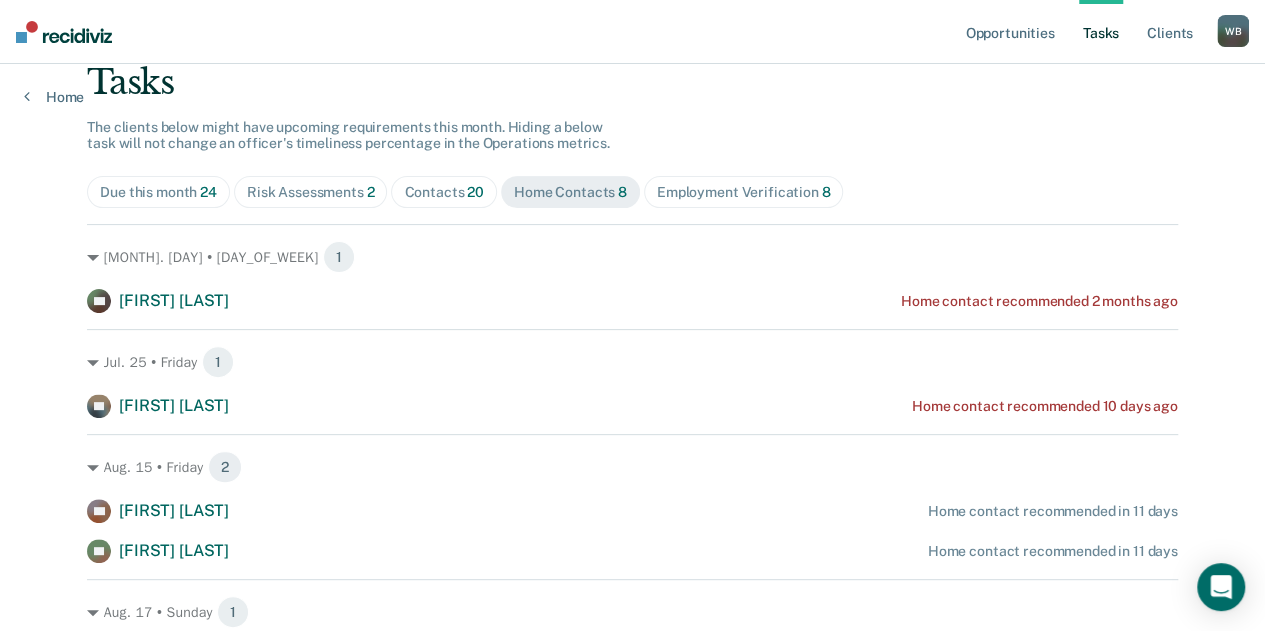 click on "Contacts   20" at bounding box center [444, 192] 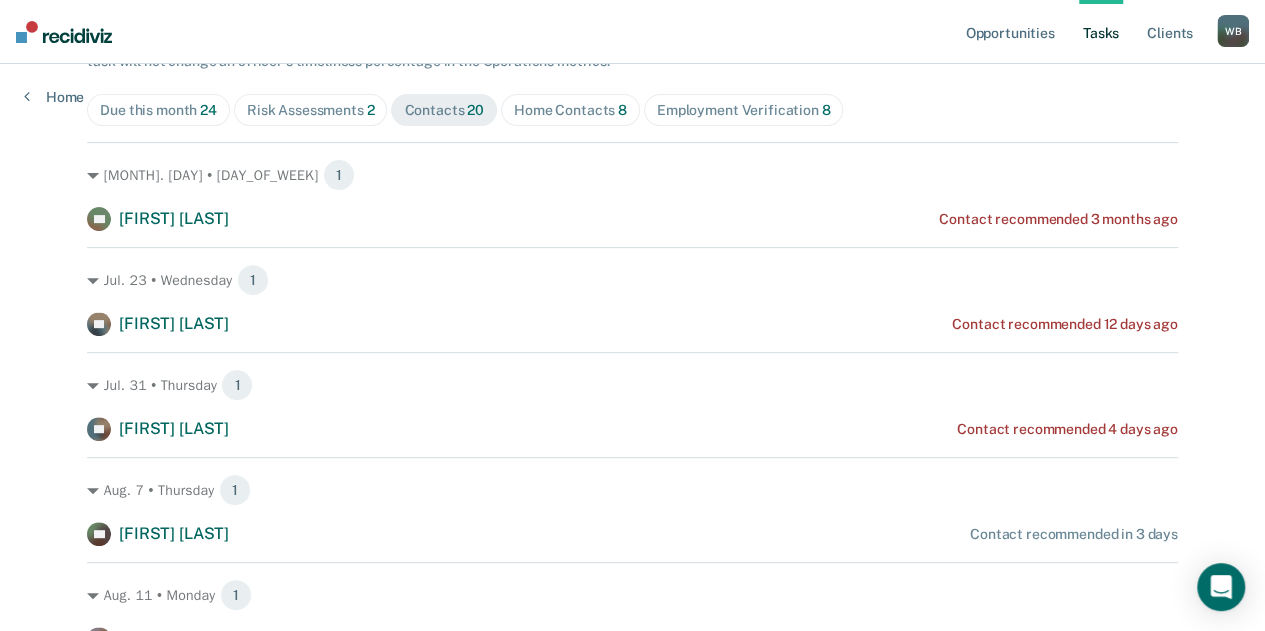 scroll, scrollTop: 217, scrollLeft: 0, axis: vertical 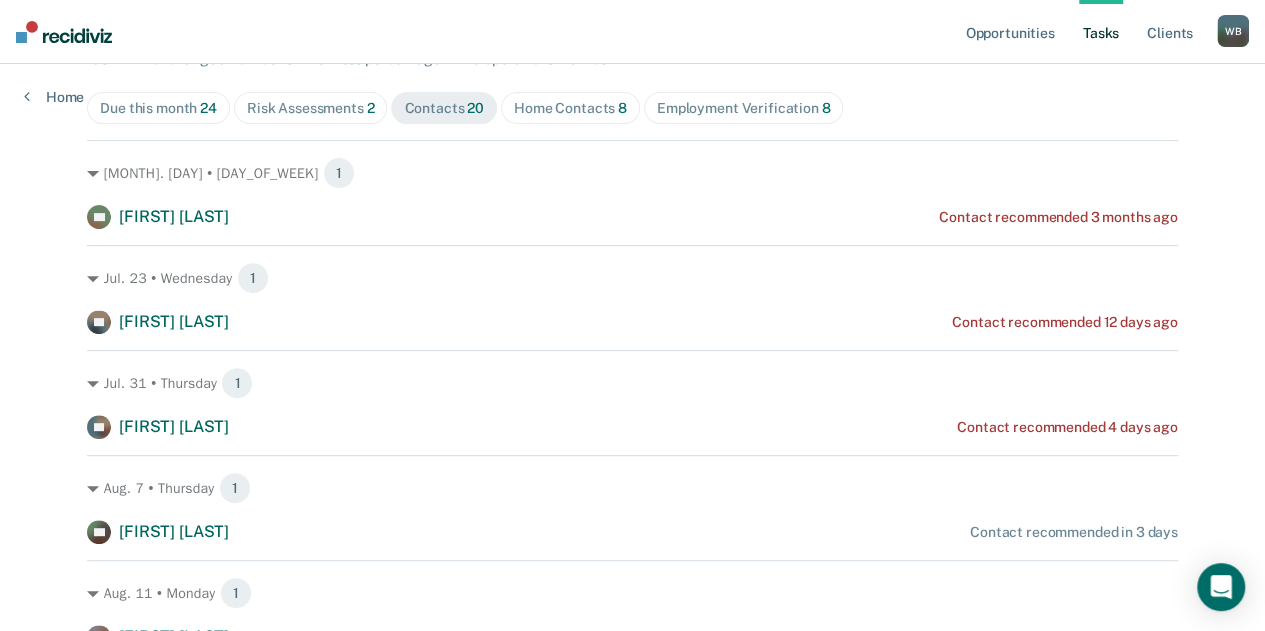click on "Home Contacts   8" at bounding box center [570, 108] 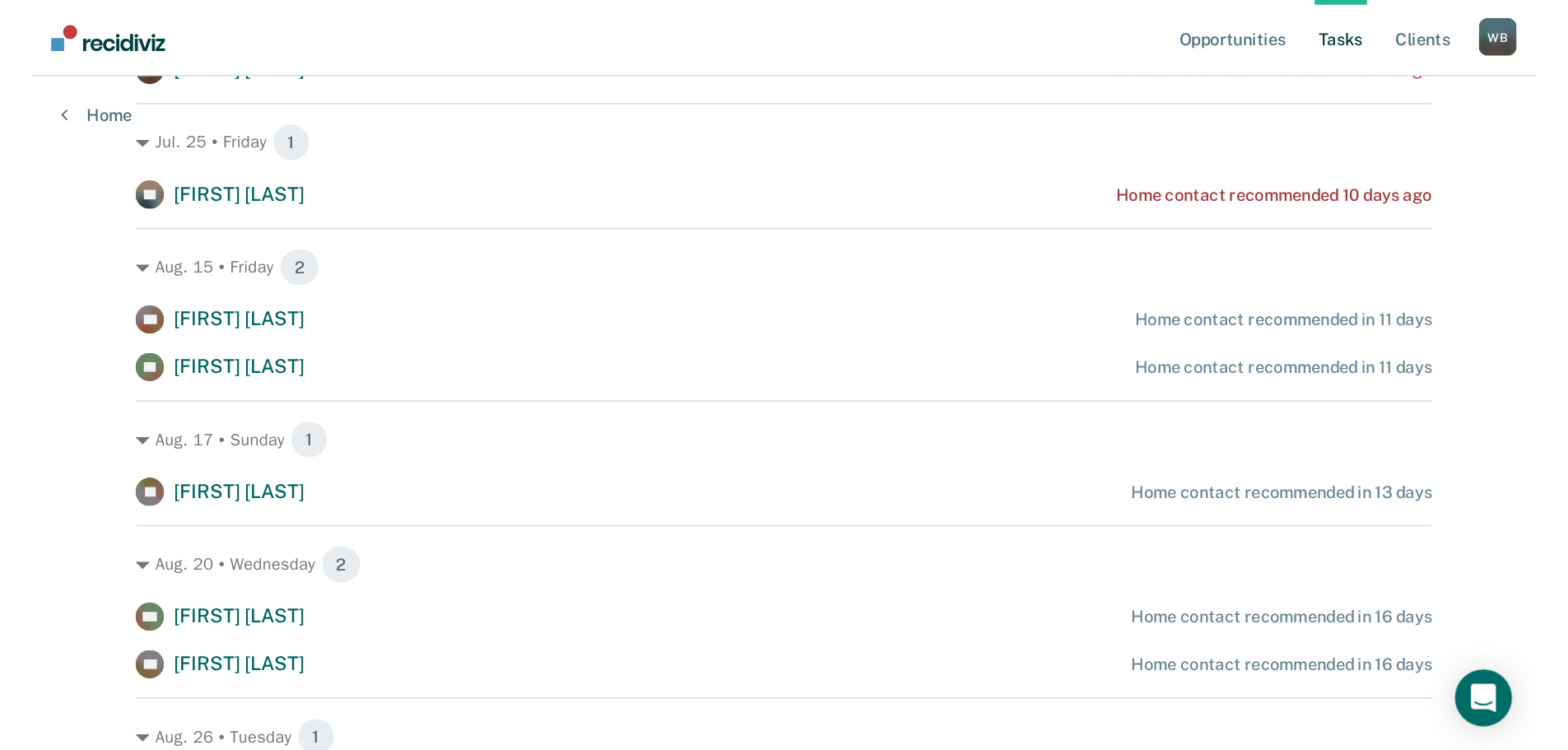 scroll, scrollTop: 0, scrollLeft: 0, axis: both 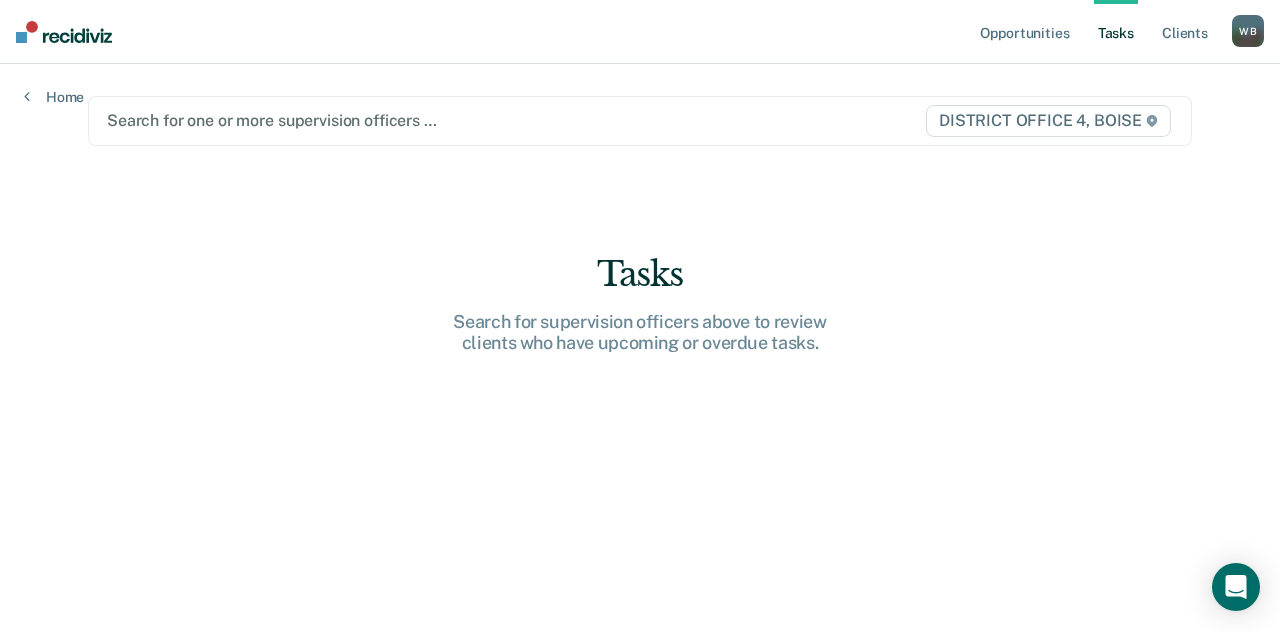 type on "b" 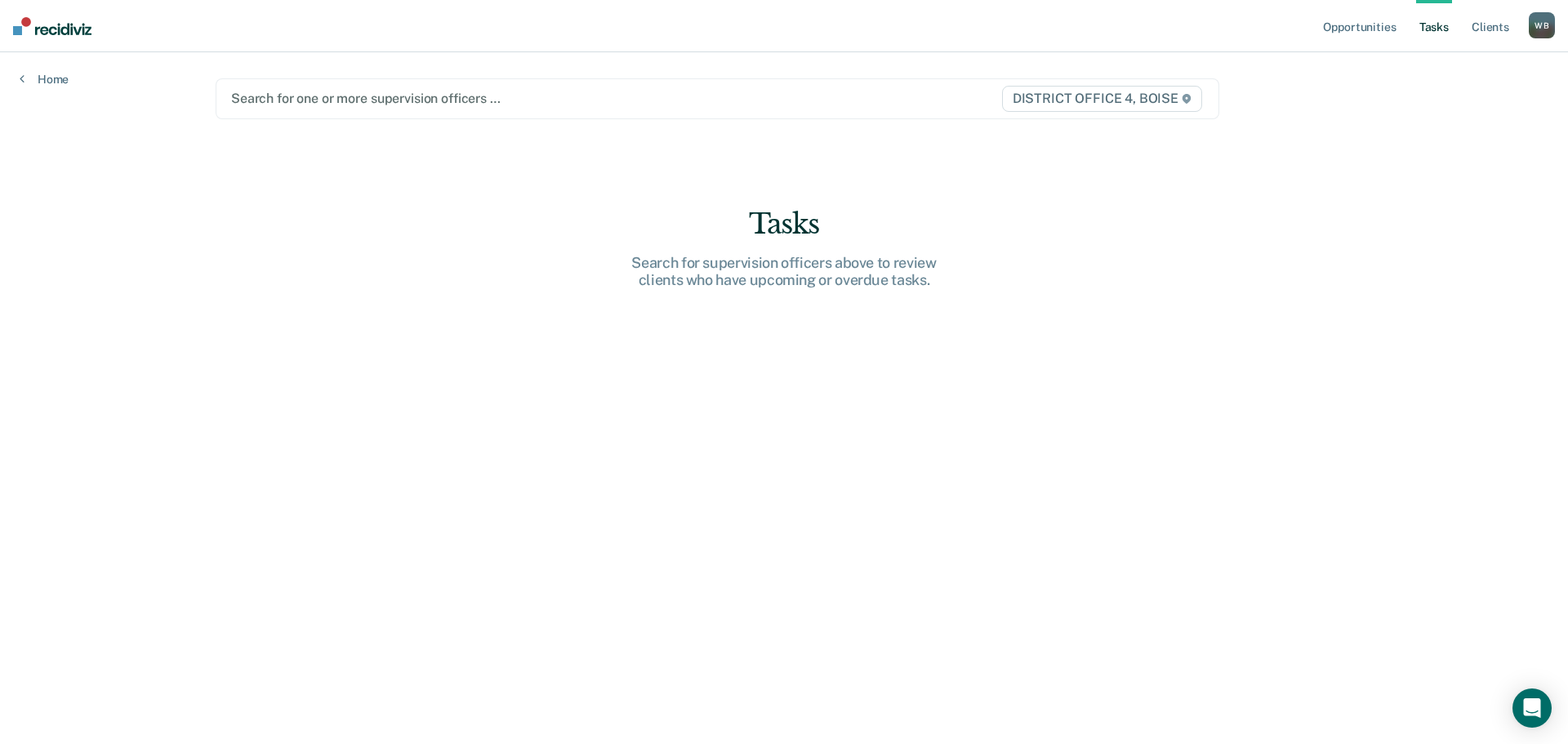 click on "Tasks" at bounding box center (1434, 26) 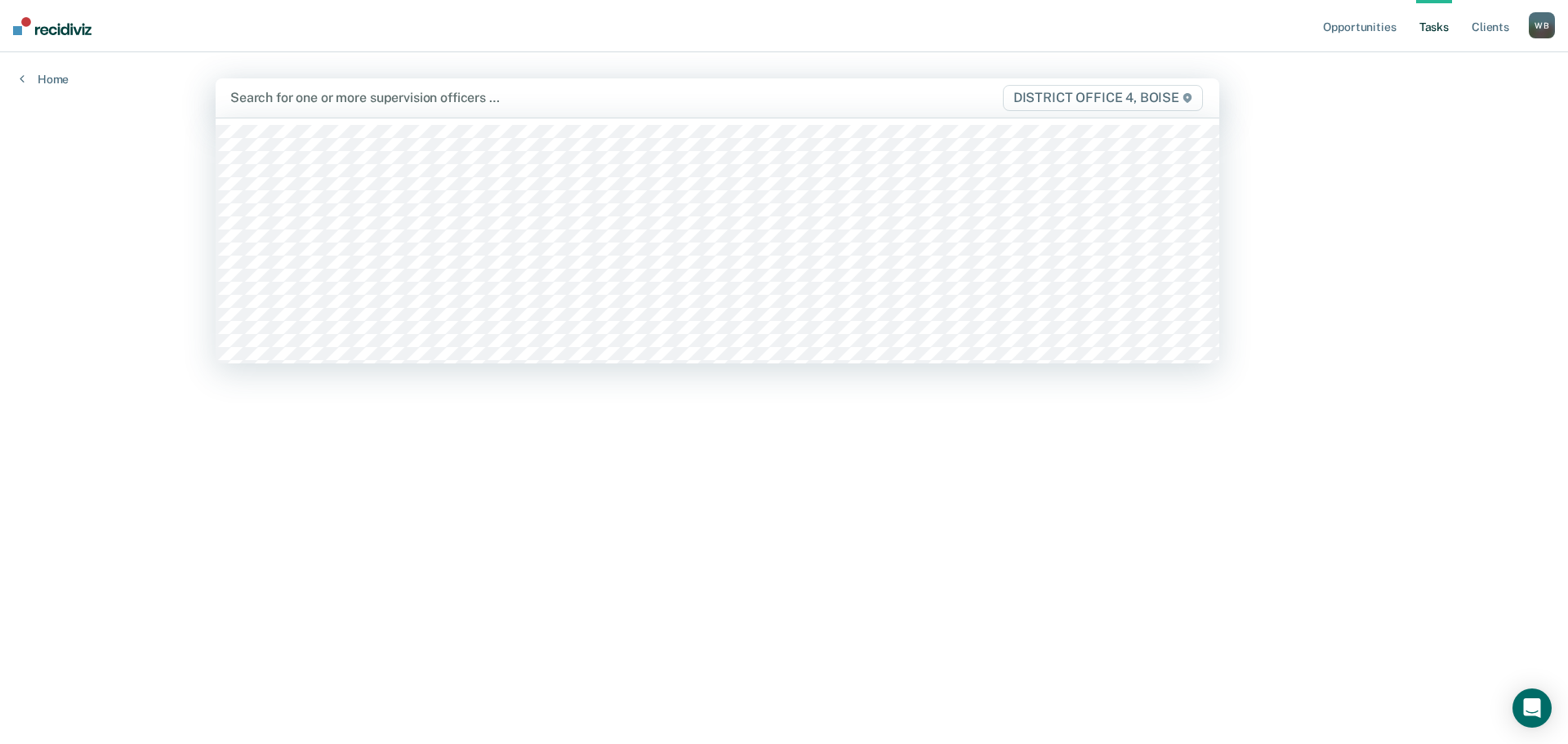 click on "73 results available. Use Up and Down to choose options, press Enter to select the currently focused option, press Escape to exit the menu, press Tab to select the option and exit the menu. Search for one or more supervision officers … DISTRICT OFFICE 4, [CITY]" at bounding box center (717, 98) 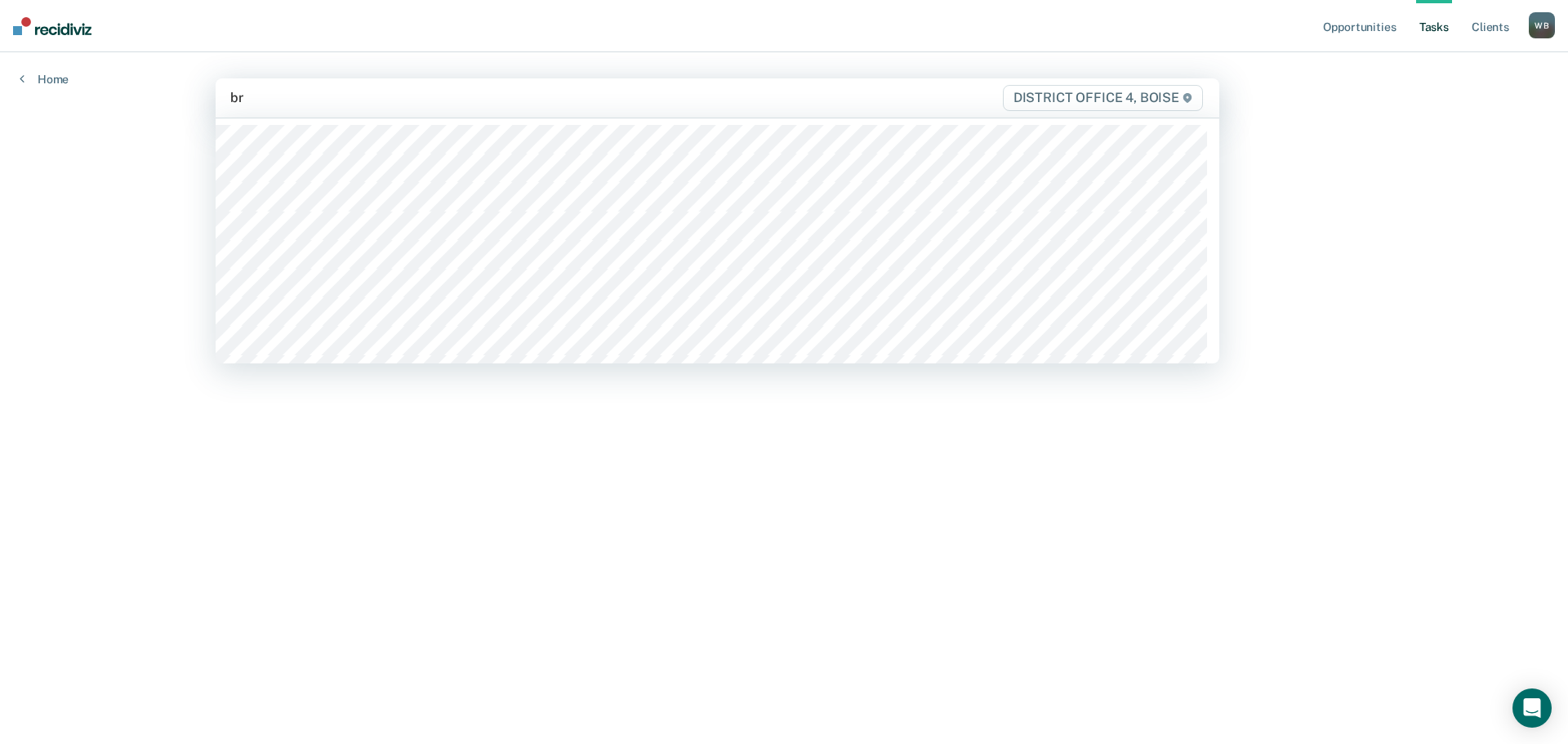 type on "bre" 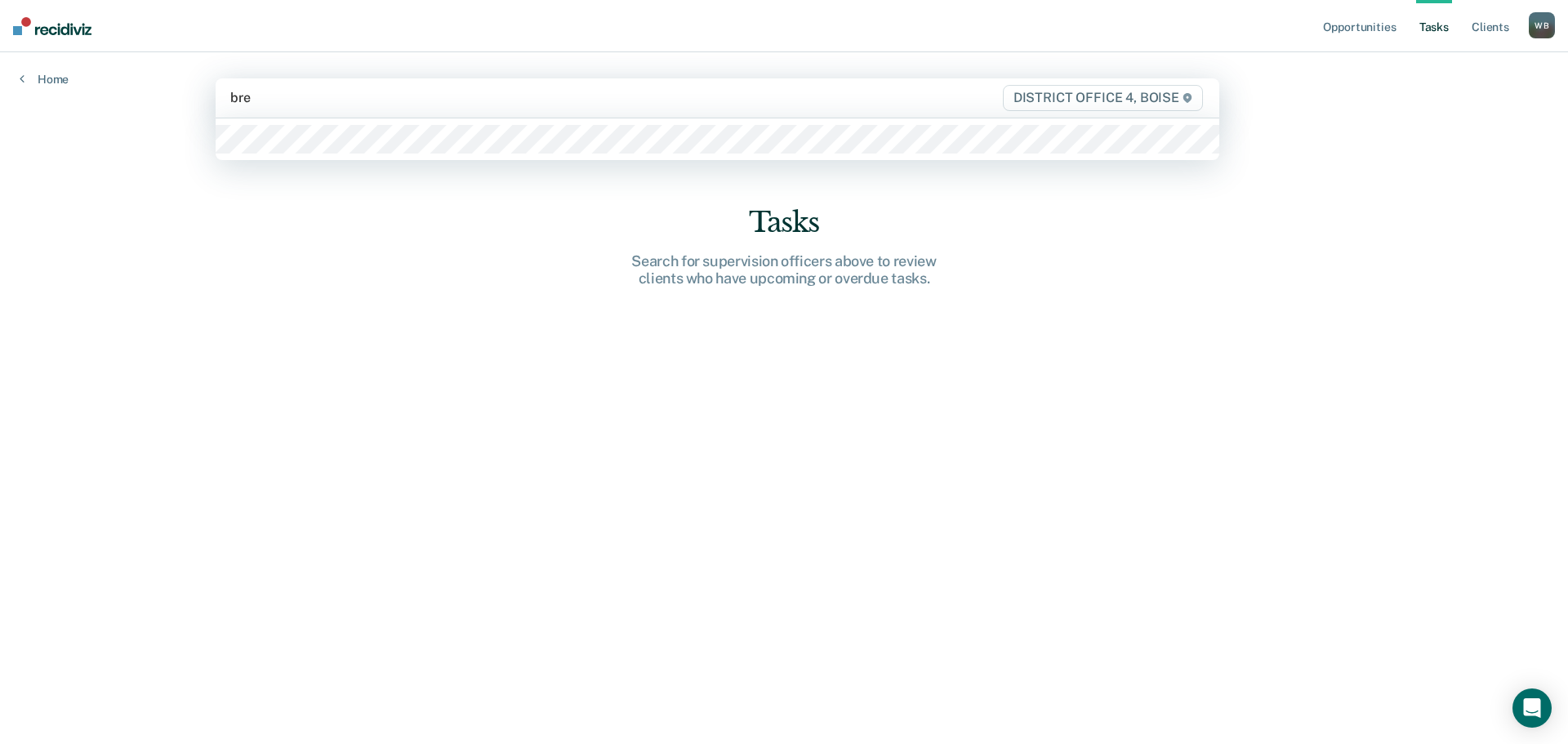 type 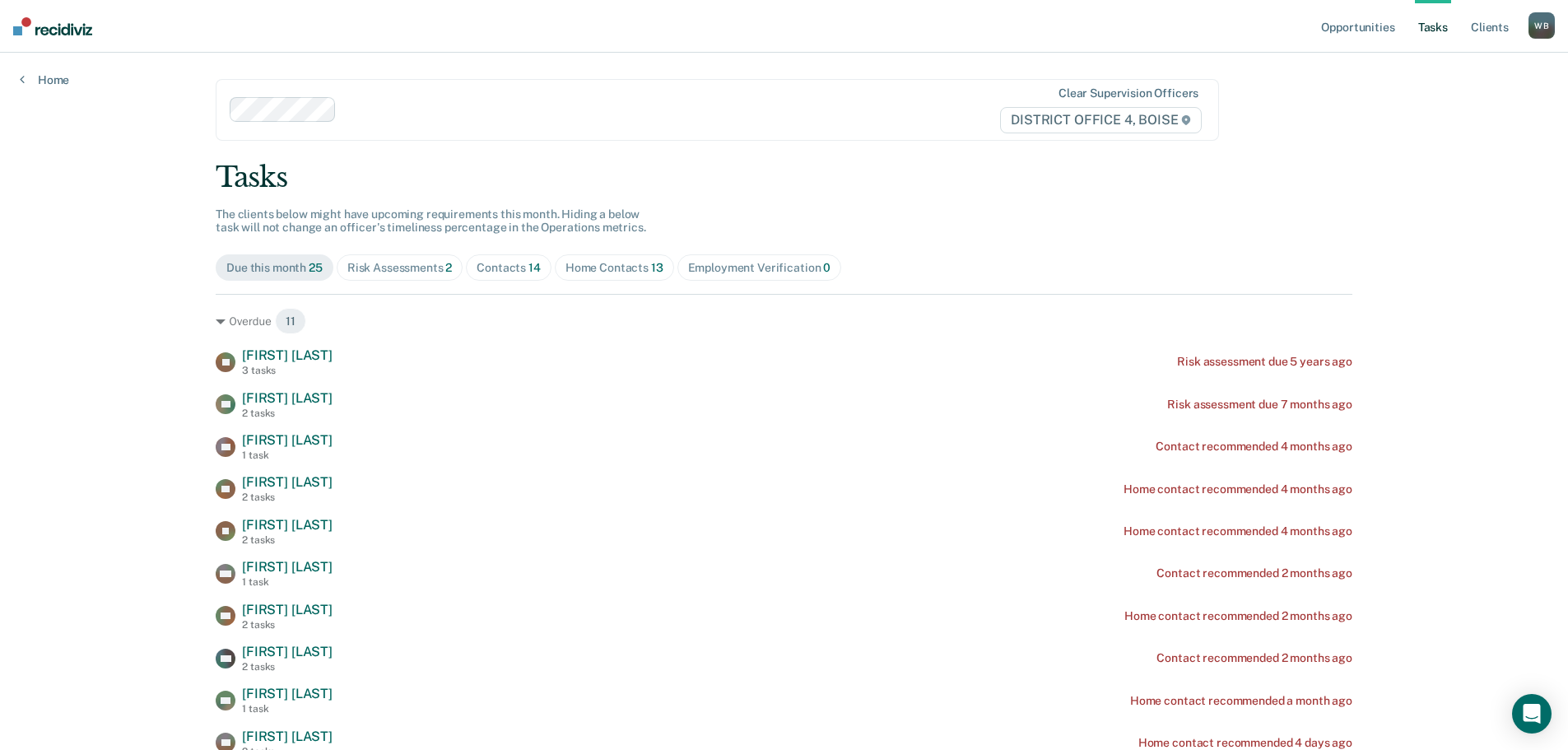 click on "Risk Assessments   2" at bounding box center (400, 268) 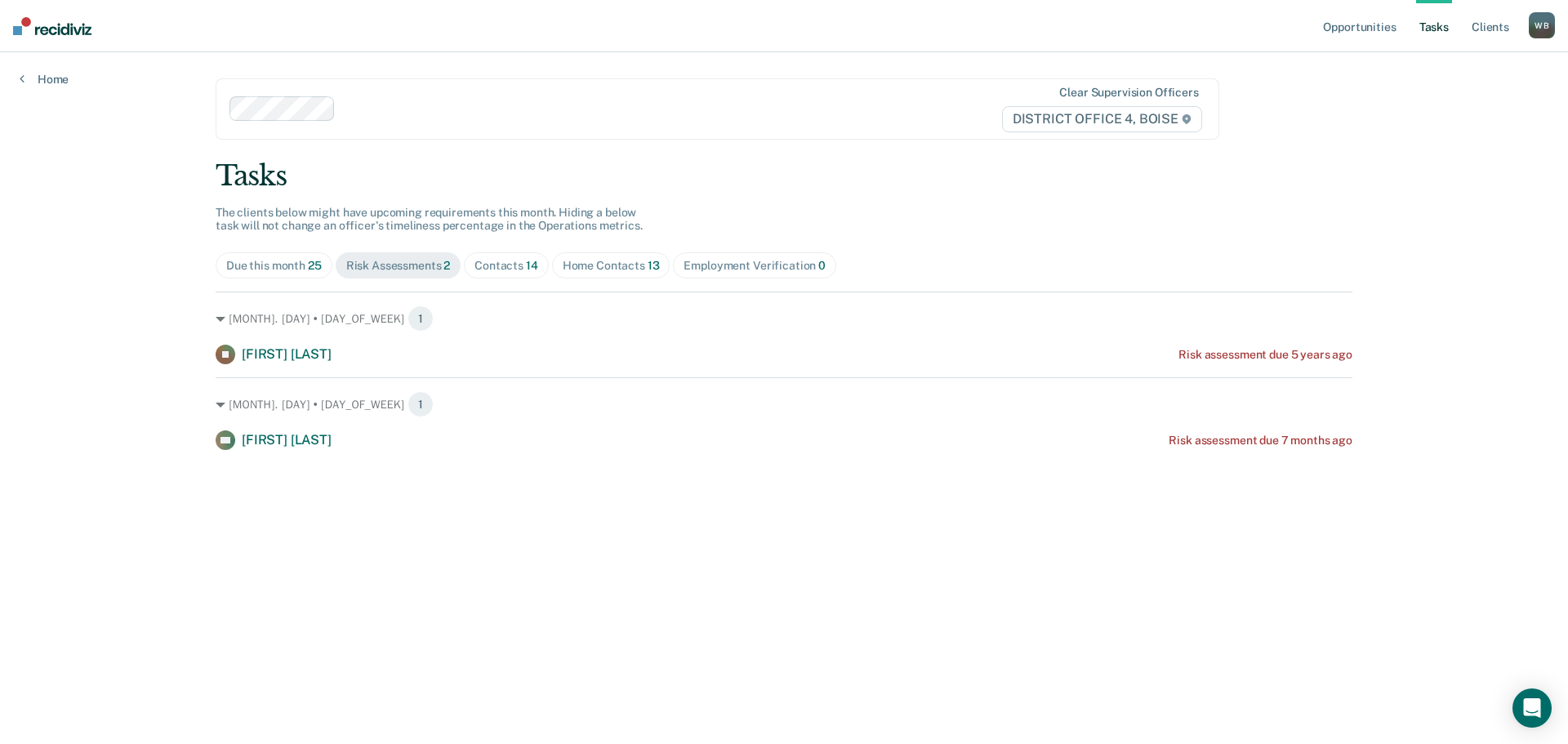 click on "Contacts   14" at bounding box center (506, 265) 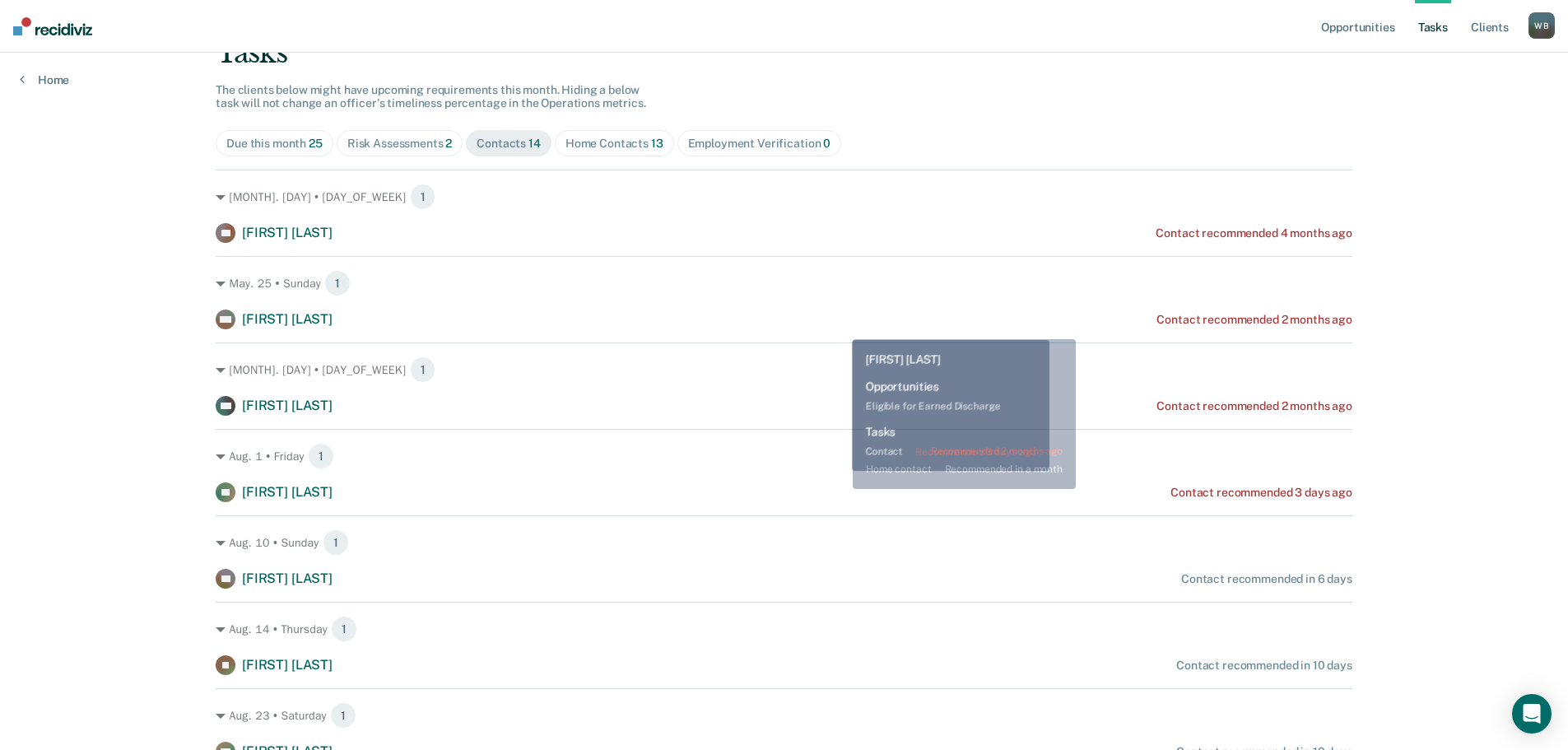 scroll, scrollTop: 123, scrollLeft: 0, axis: vertical 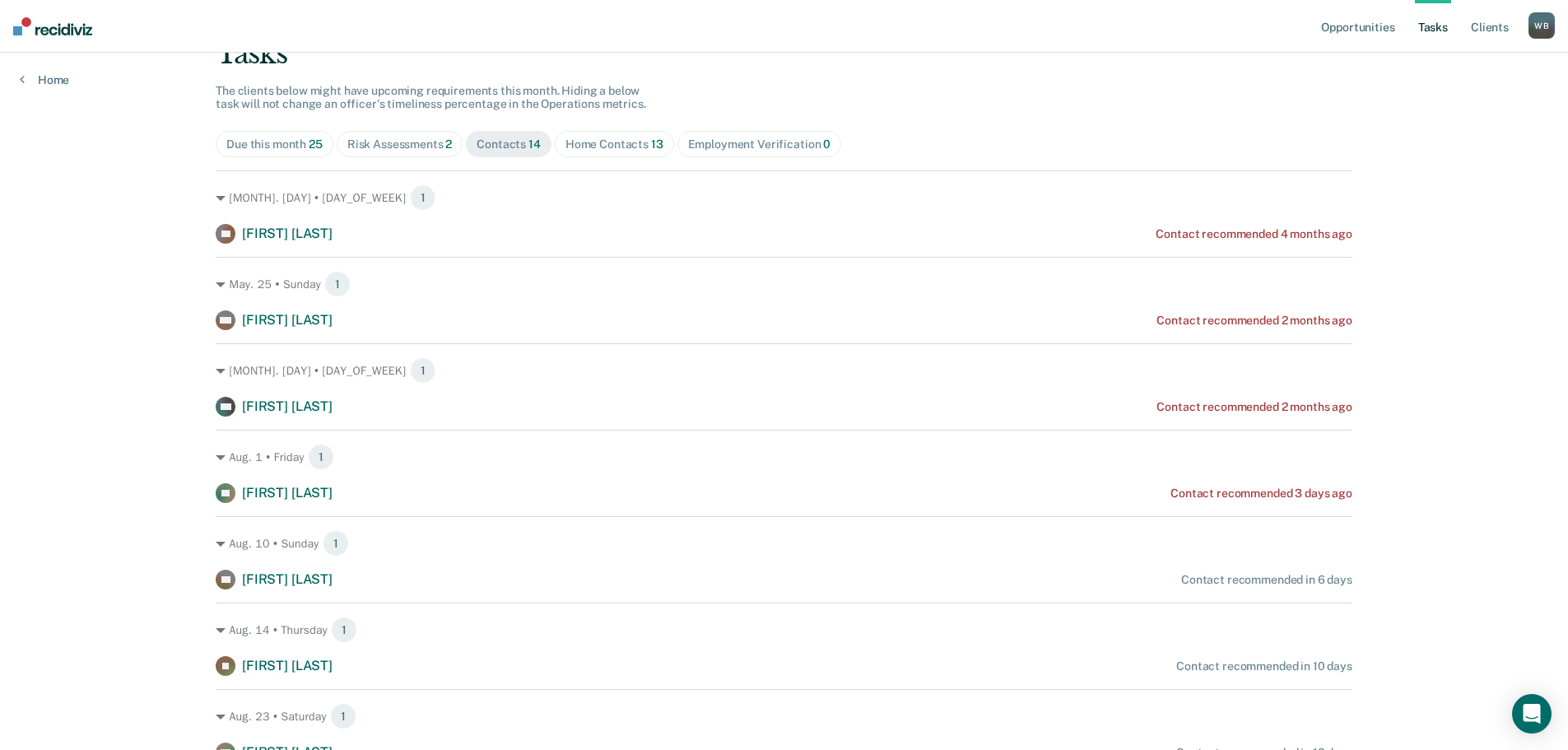 click on "Home Contacts   13" at bounding box center (614, 144) 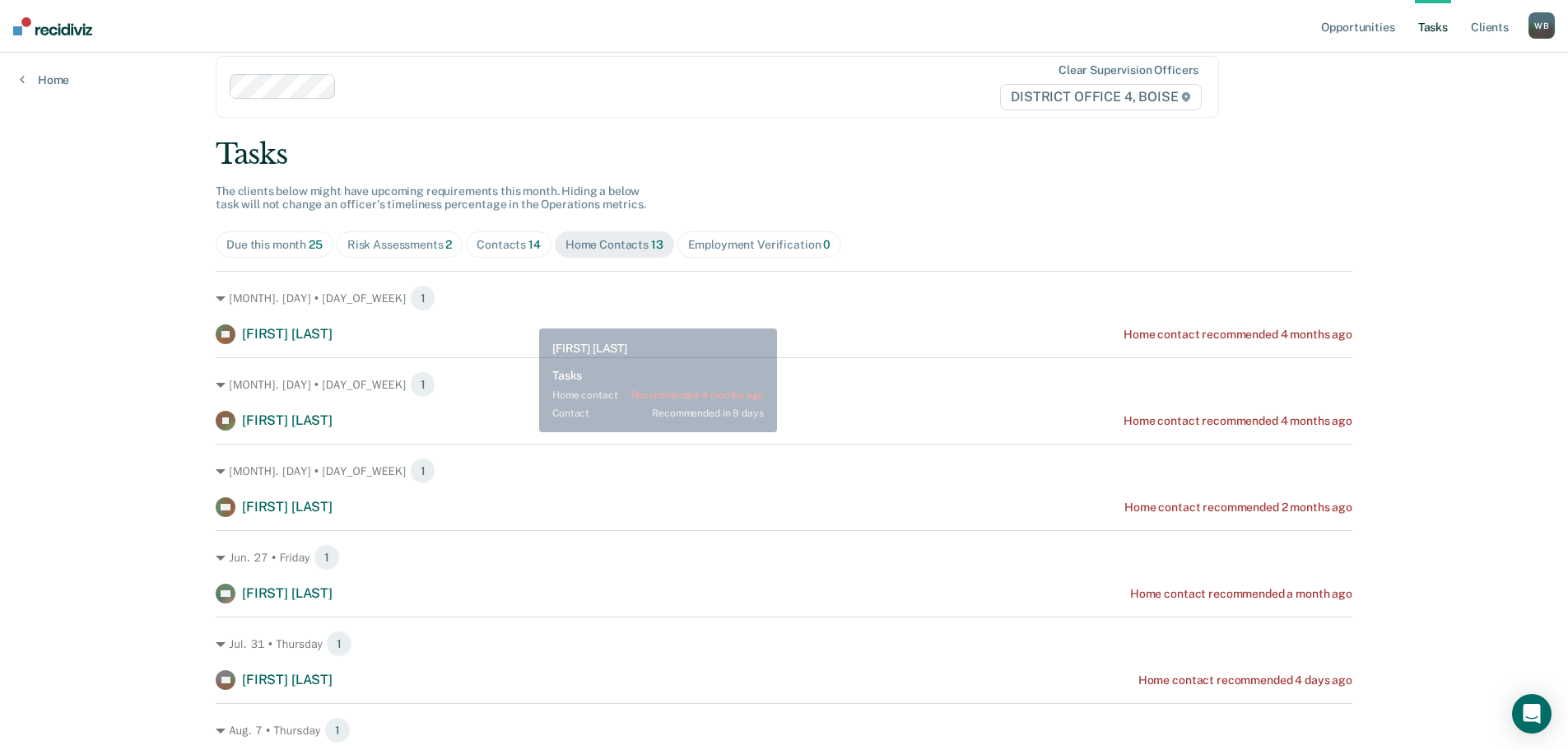 scroll, scrollTop: 0, scrollLeft: 0, axis: both 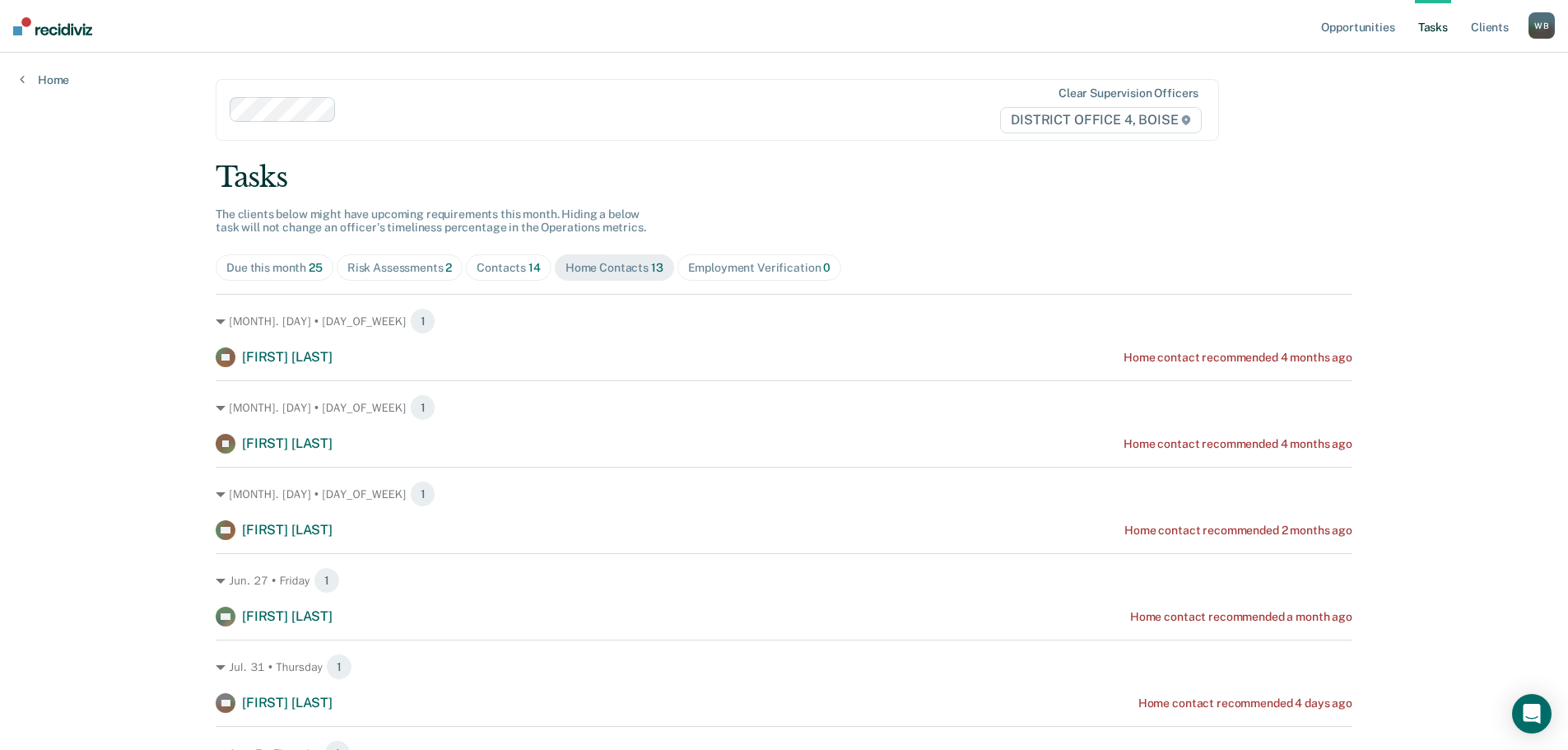 click on "Due this month   25" at bounding box center (274, 268) 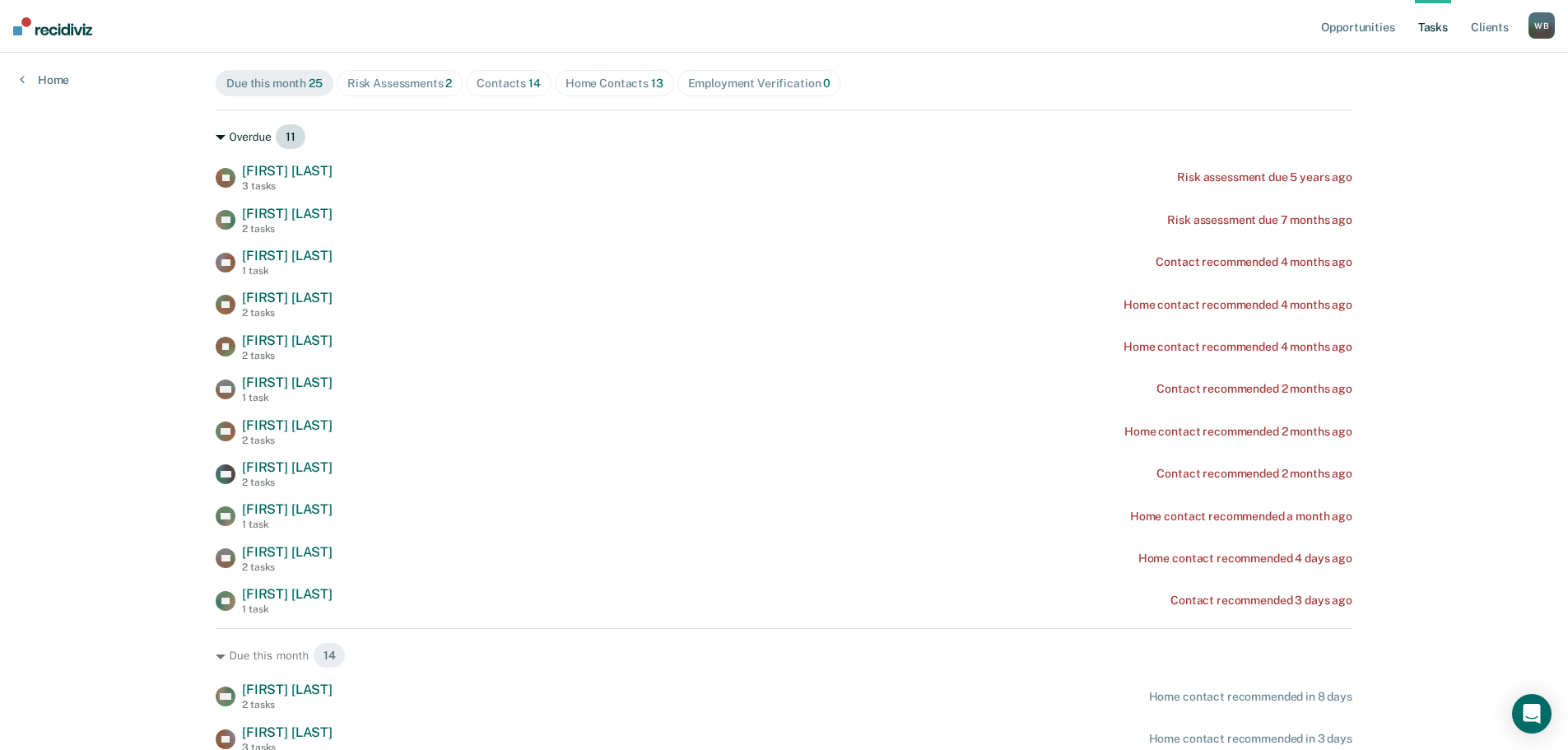 scroll, scrollTop: 185, scrollLeft: 0, axis: vertical 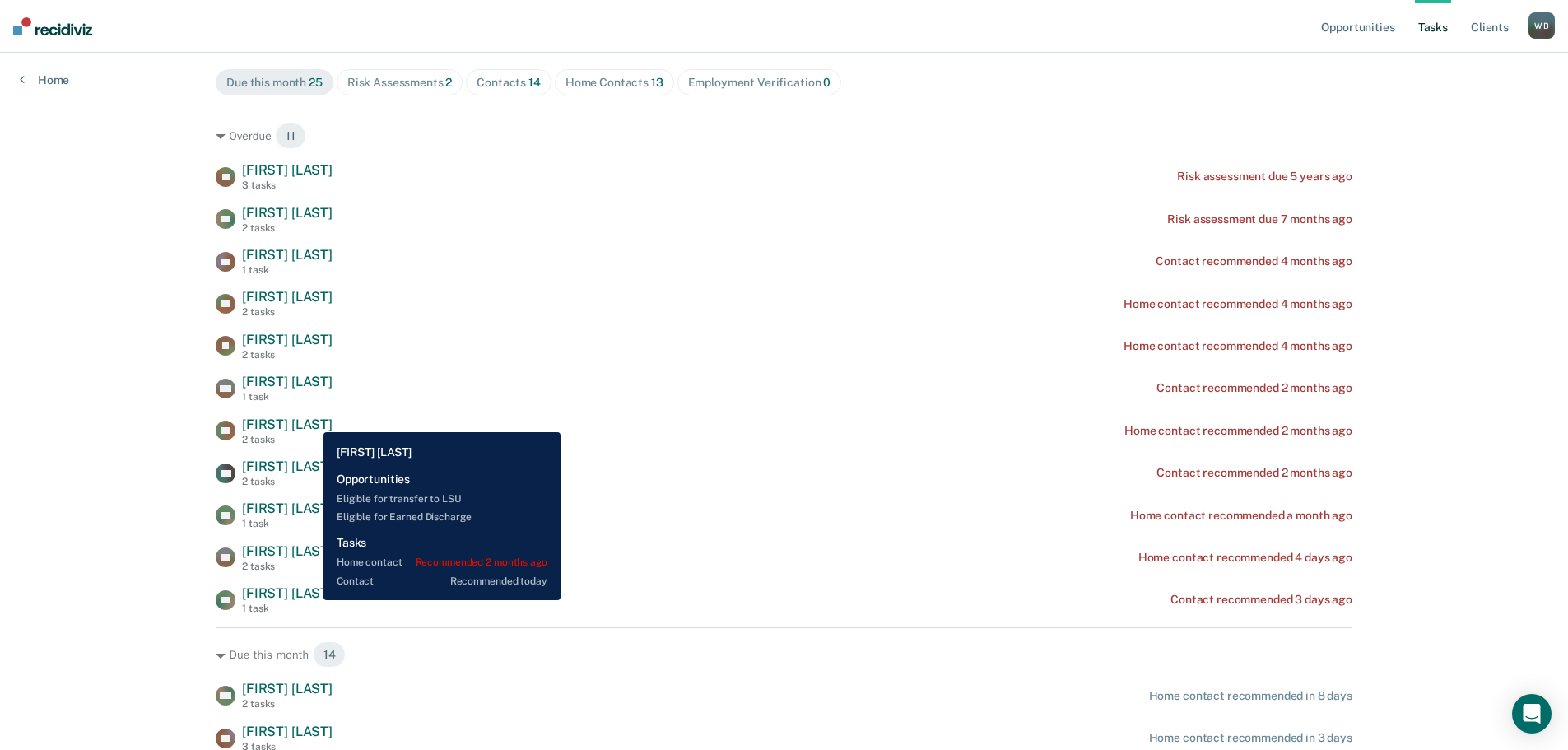 click on "[FIRST] [LAST]" at bounding box center [287, 424] 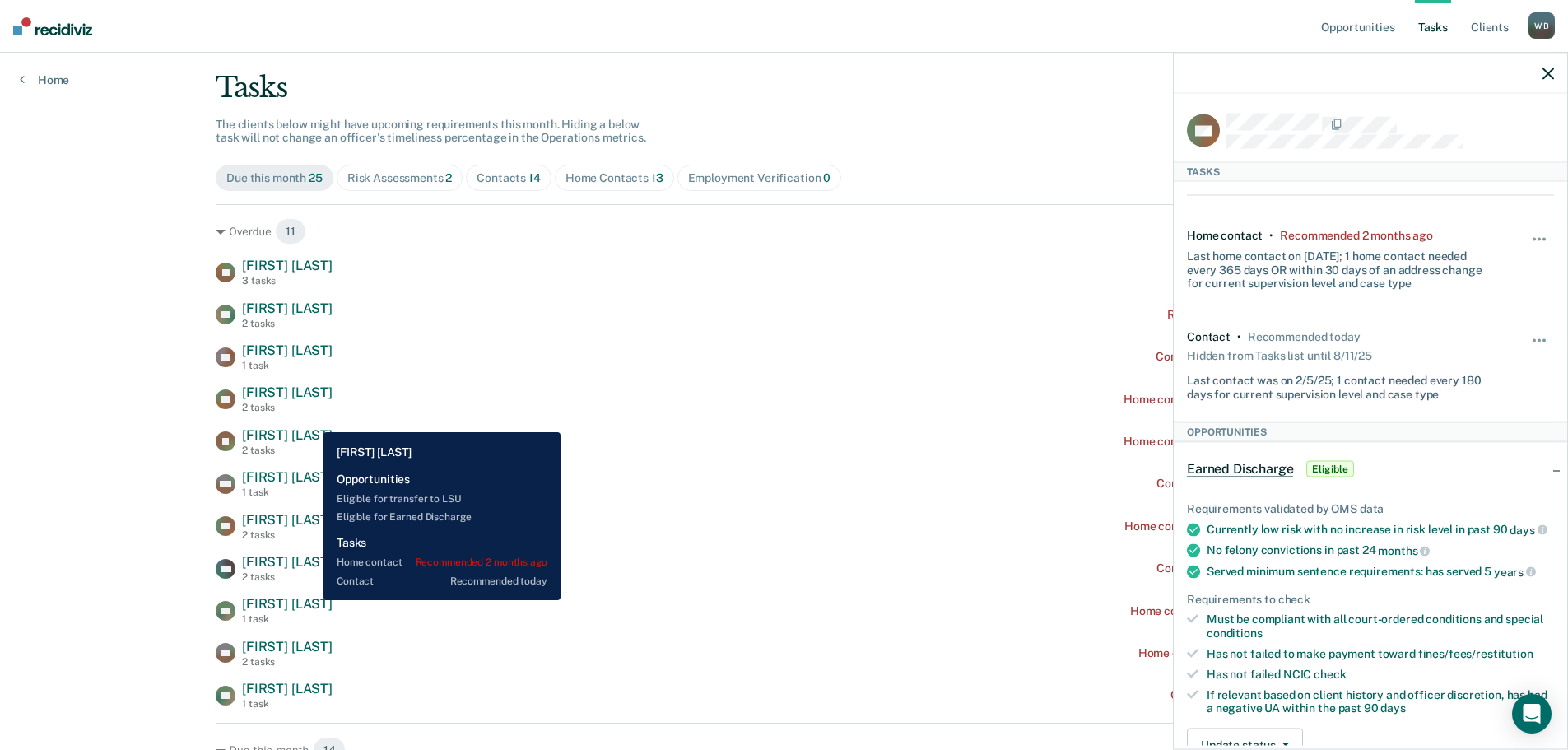 scroll, scrollTop: 0, scrollLeft: 0, axis: both 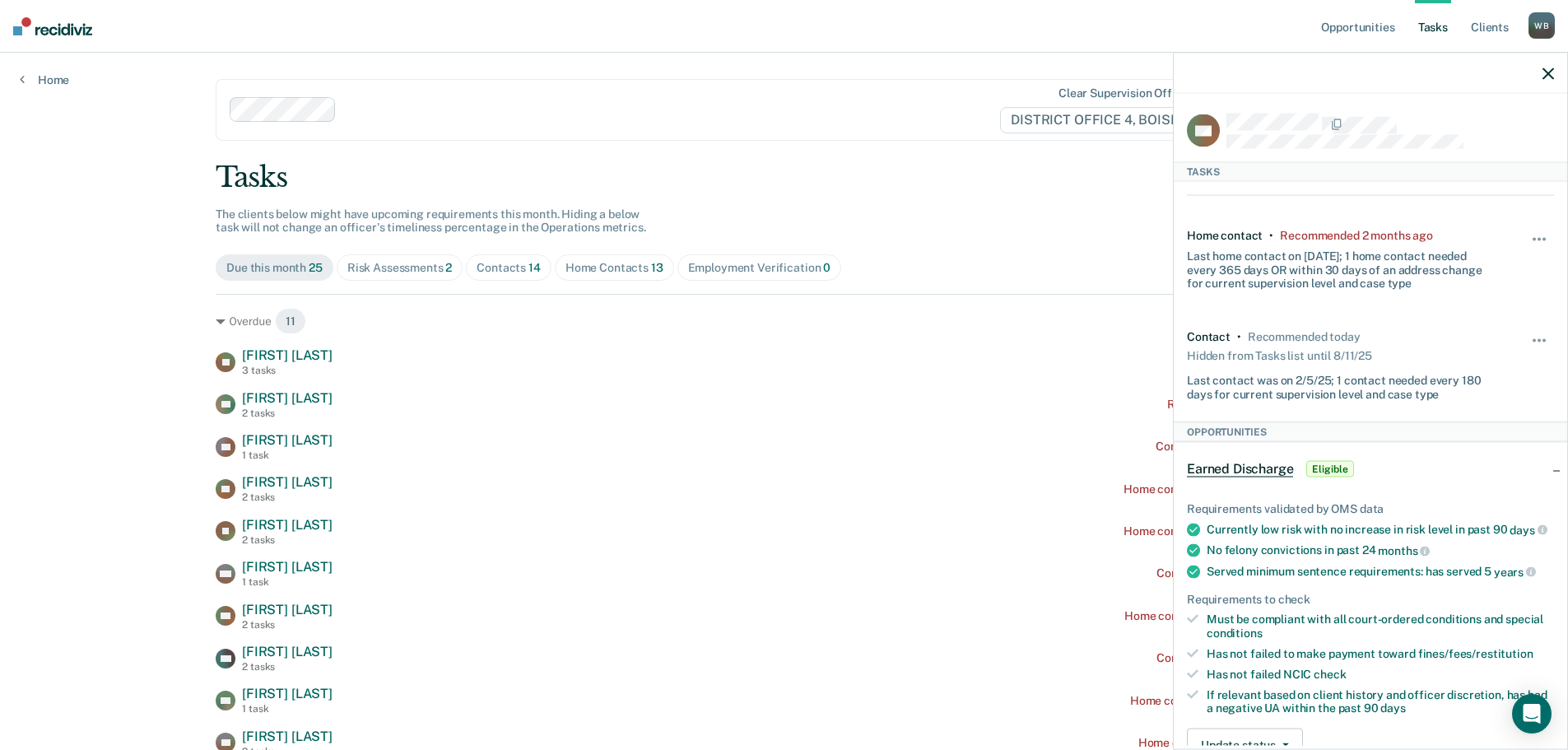 click 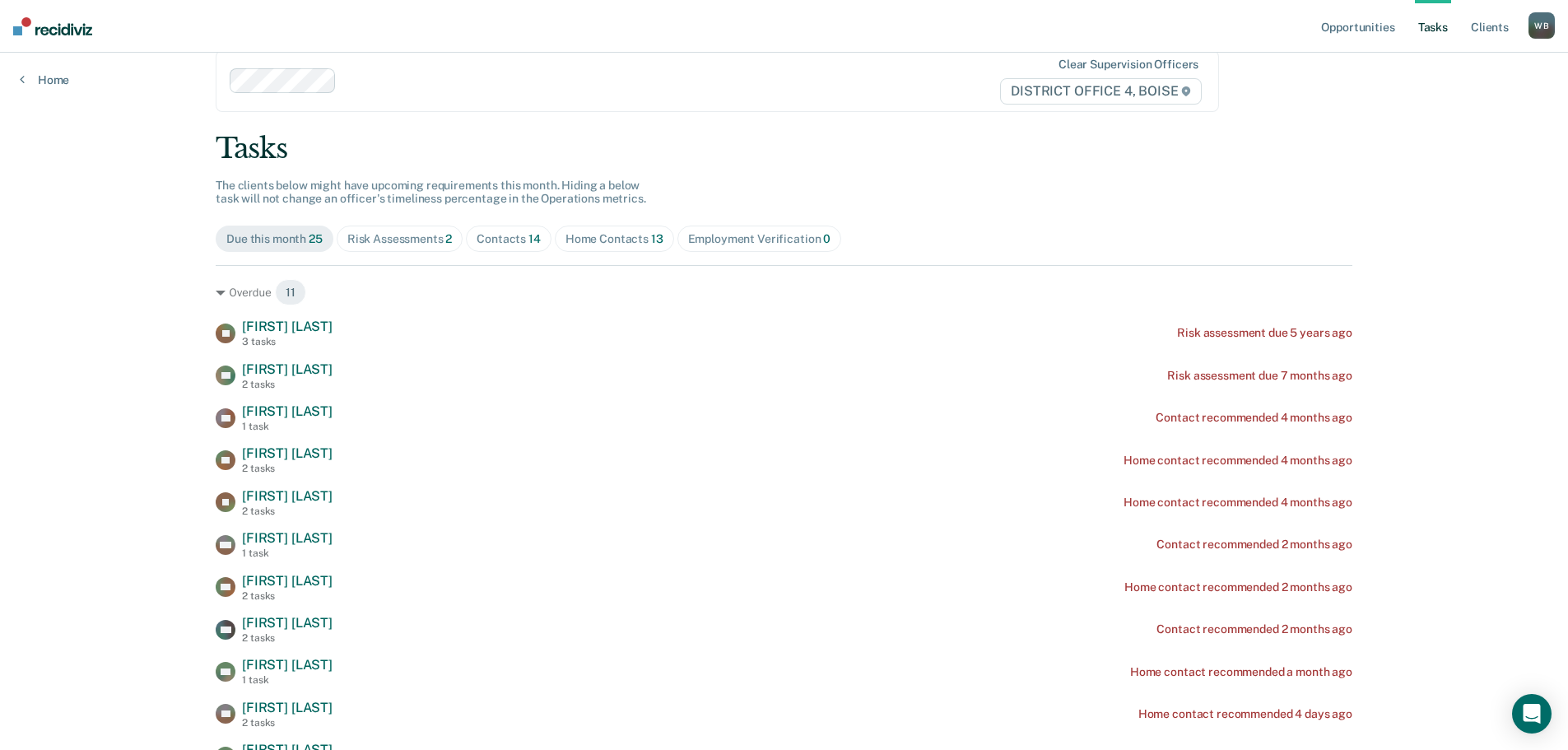 scroll, scrollTop: 0, scrollLeft: 0, axis: both 